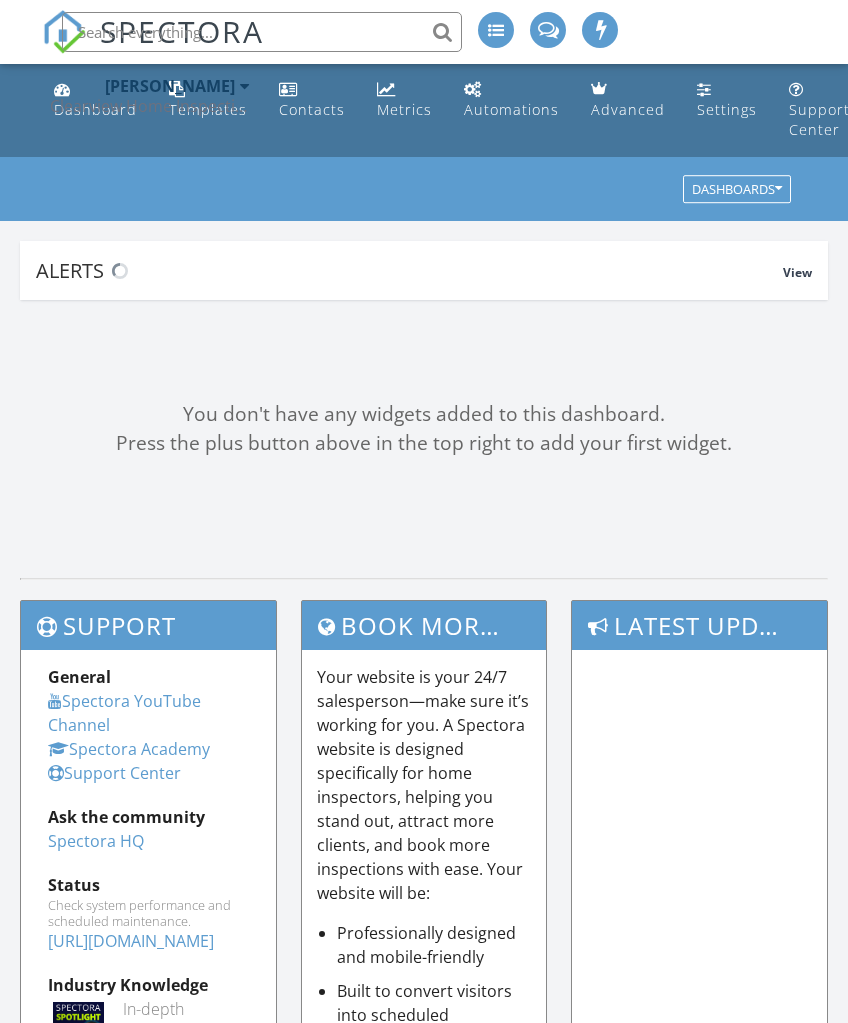 scroll, scrollTop: 0, scrollLeft: 0, axis: both 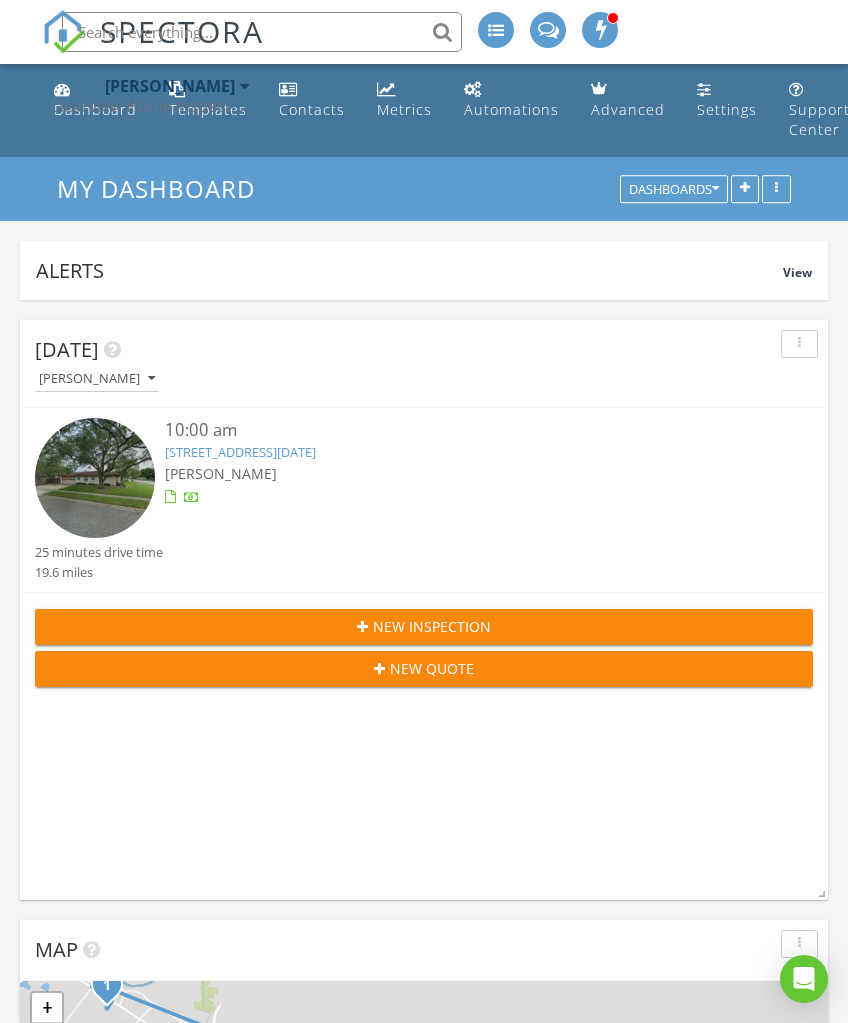 click on "New Inspection" at bounding box center (424, 626) 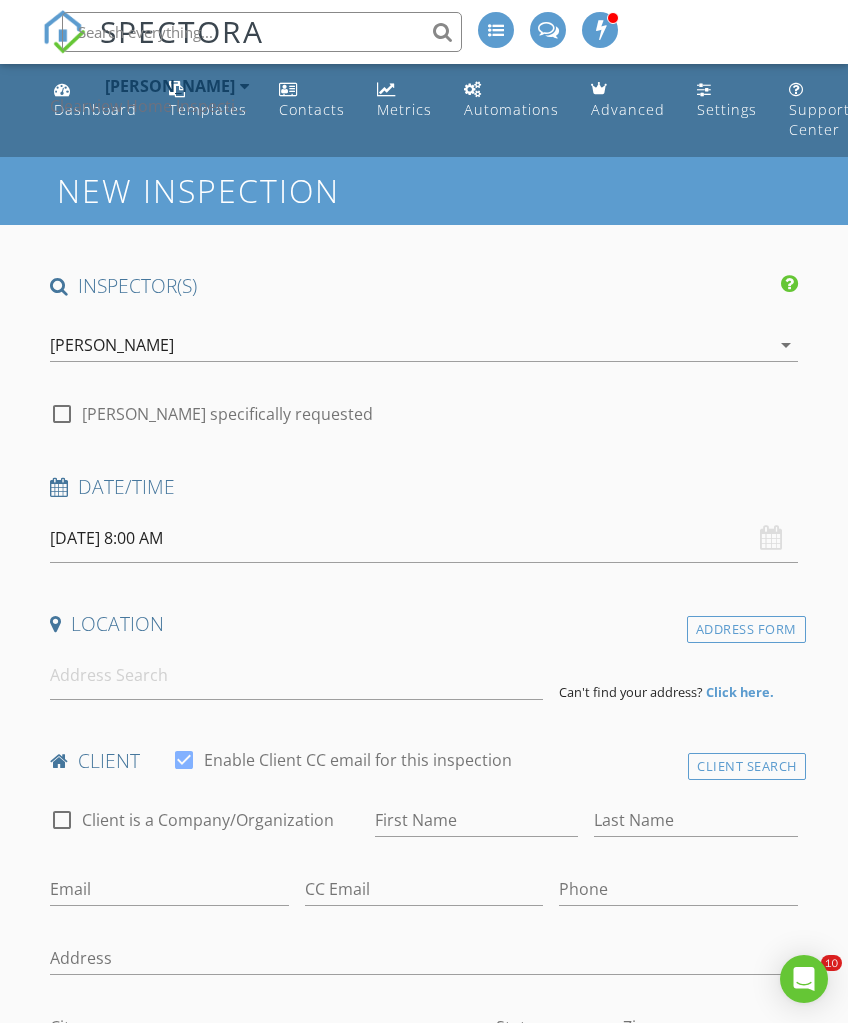 scroll, scrollTop: 0, scrollLeft: 0, axis: both 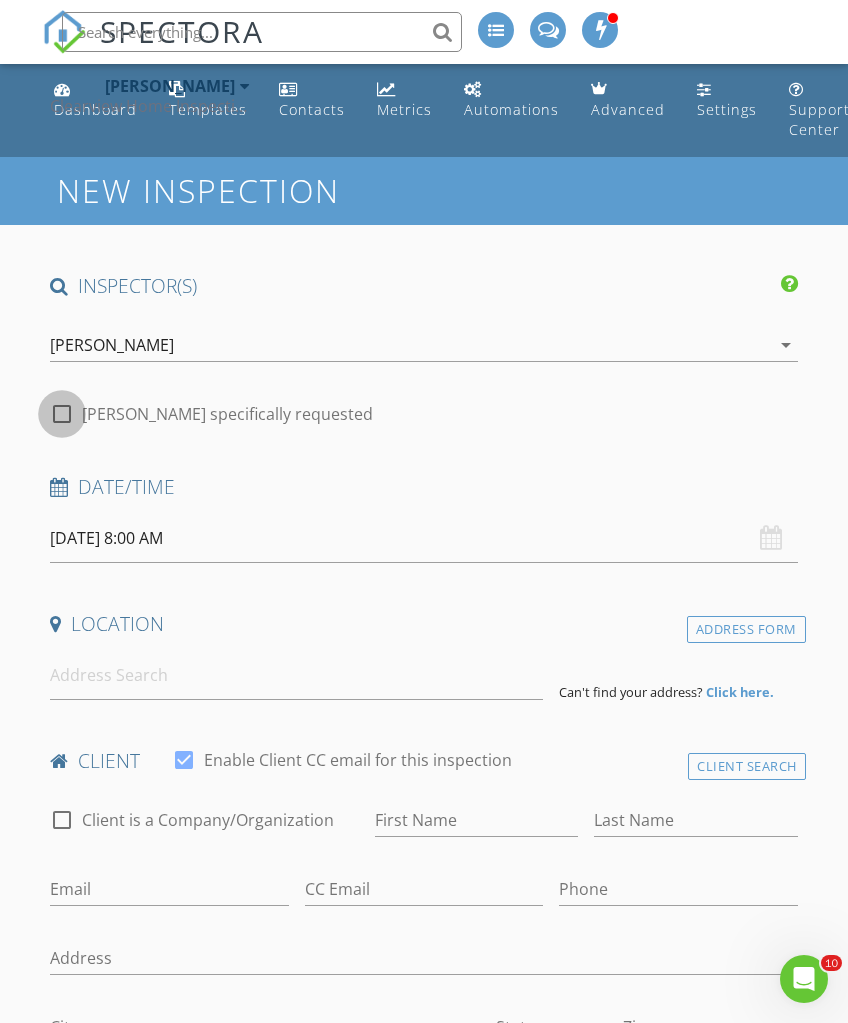 click at bounding box center (62, 414) 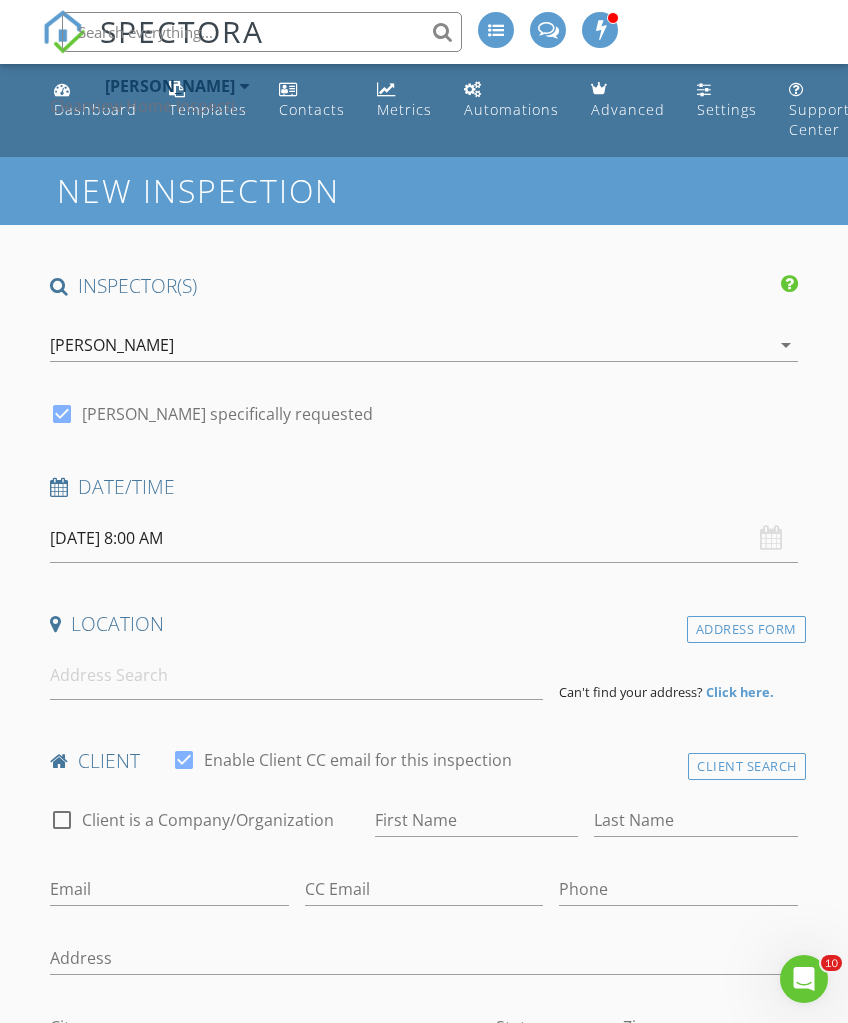 click on "SPECTORA
Keith Baker
Clearview Home Inspections & Pest Control
Role:
Inspector
Dashboard
New Inspection
Inspections
Calendar
Template Editor
Contacts
Automations
Team
Metrics
Payments
Data Exports
Billing
Conversations
Tasks
Reporting
Advanced
Equipment
Settings
What's New
Sign Out
Dashboard
Templates
Contacts
Metrics
Automations
Advanced
Settings
Support Center
This will disable all automated notifications for this inspection. Use this for mock inspections or inspections where you'd prefer not to send any communication out.     Real Estate Agent Internet Search Relocation Company Past Customer Other" at bounding box center (424, 1853) 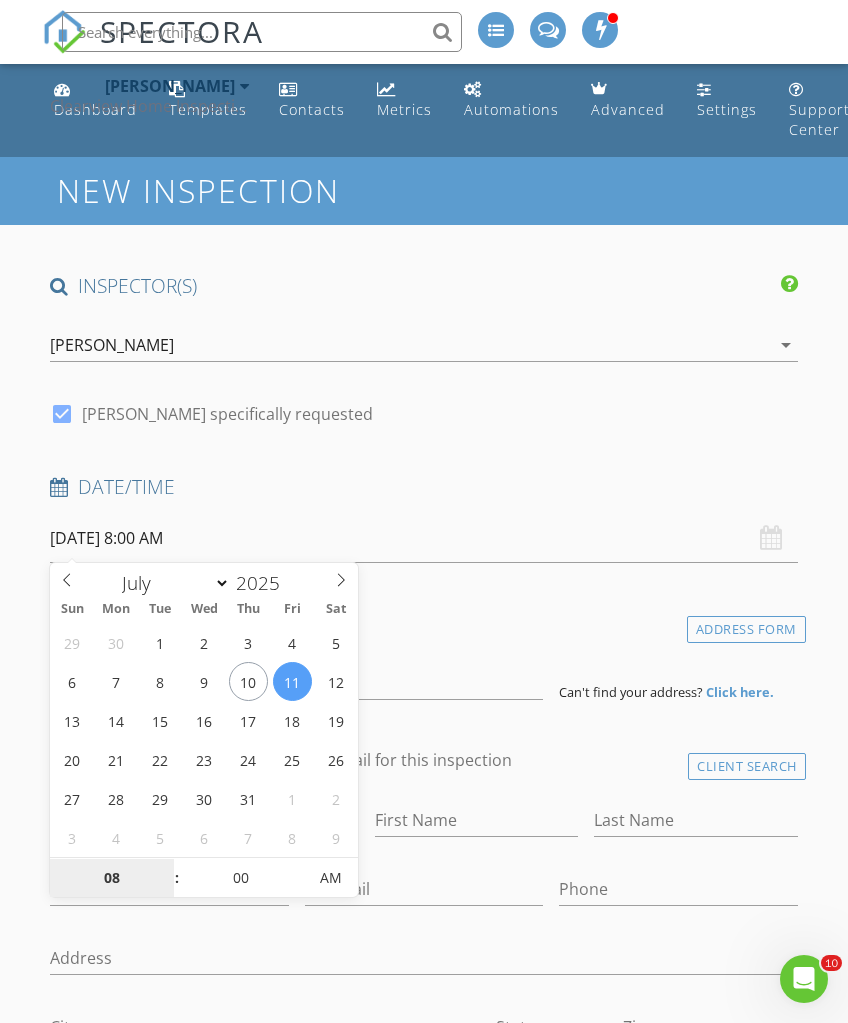 click on "08" at bounding box center [111, 879] 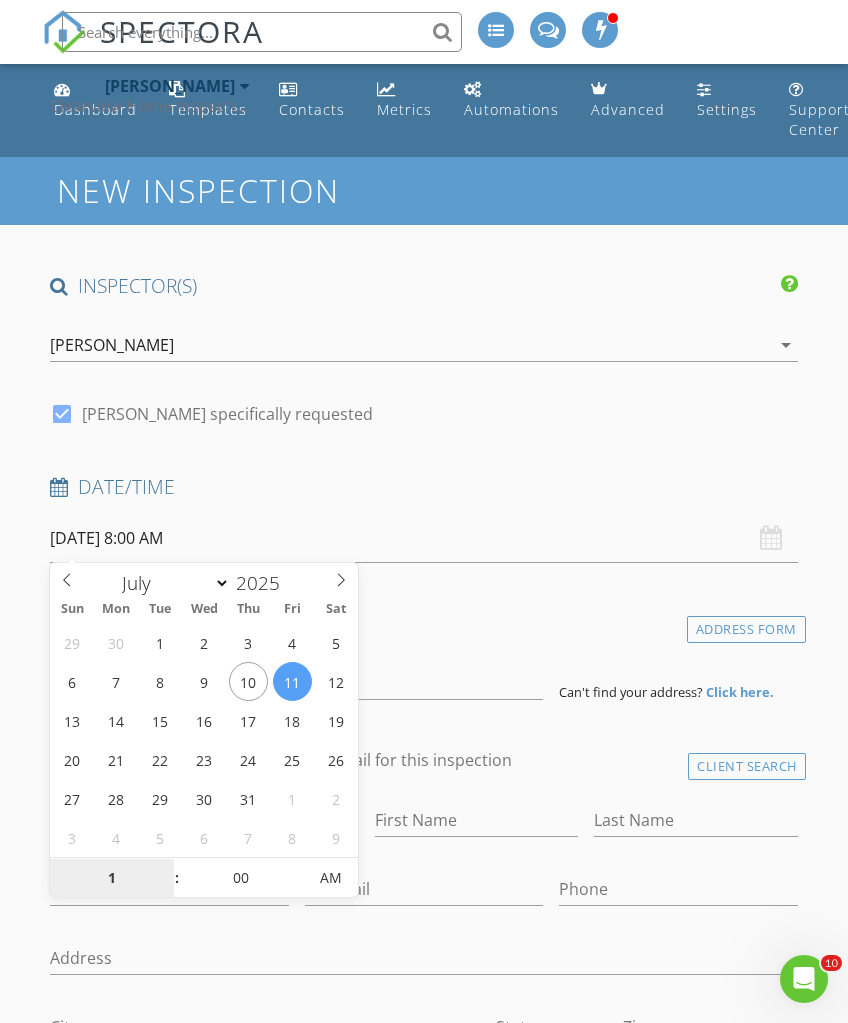 scroll, scrollTop: 199, scrollLeft: 0, axis: vertical 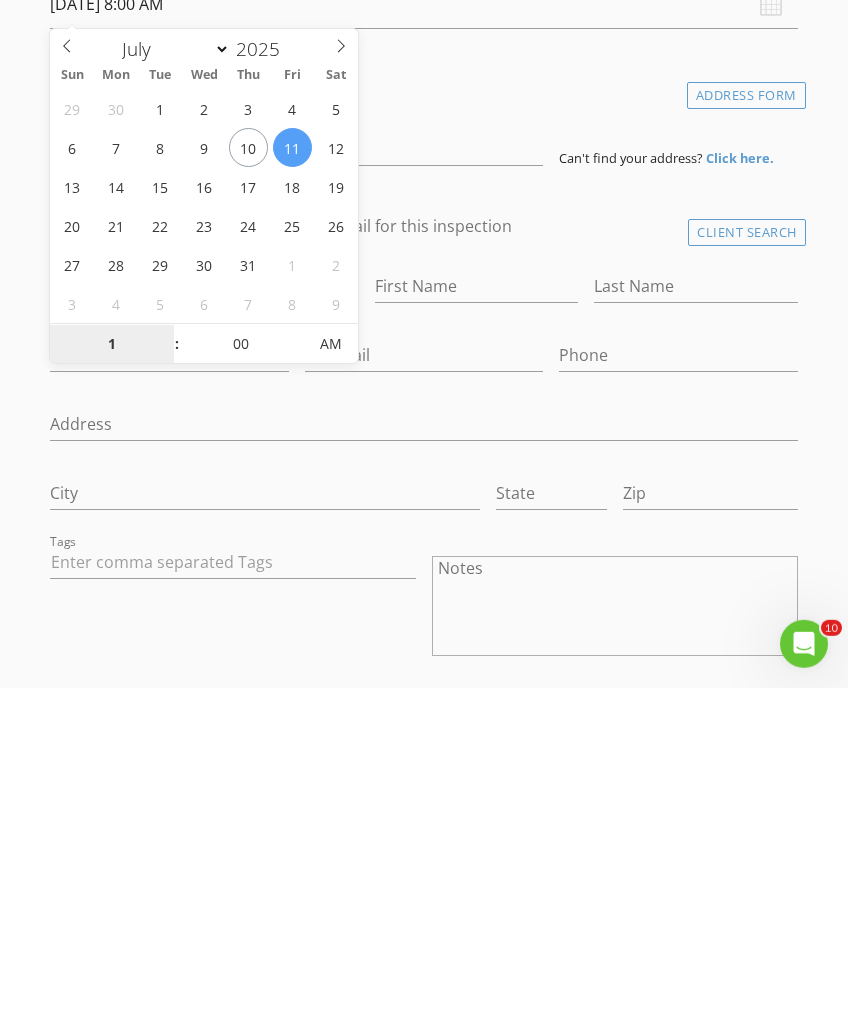 type on "10" 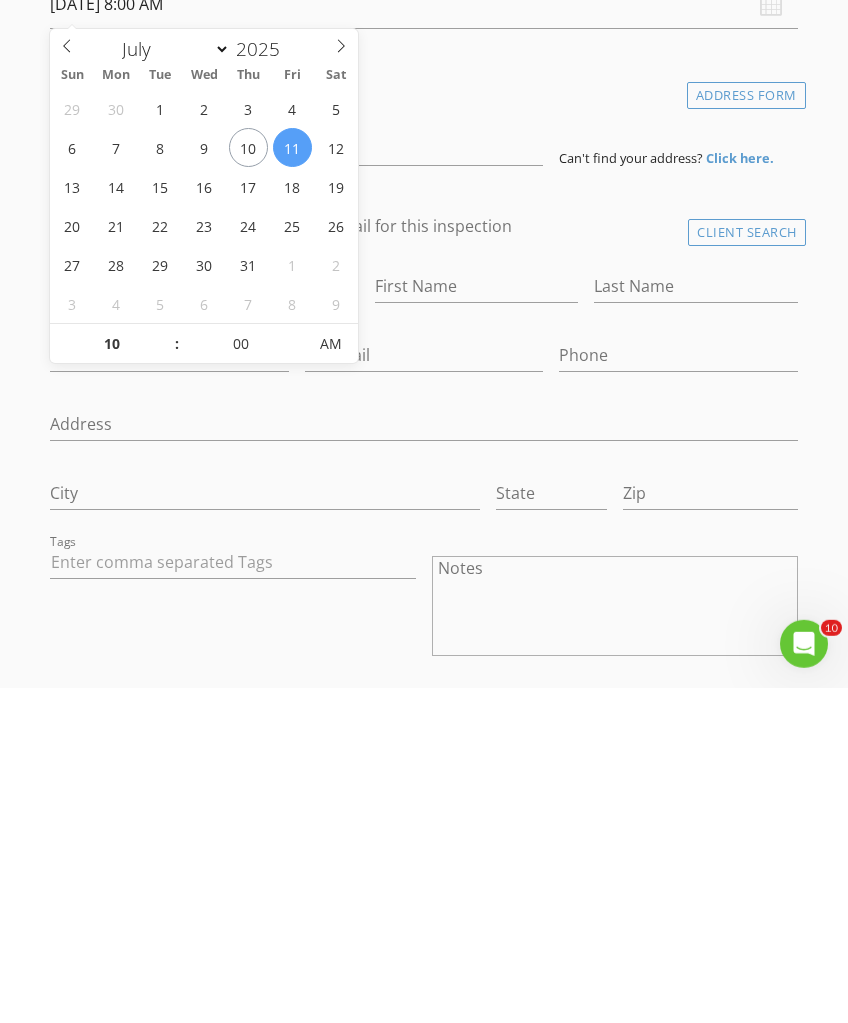 type on "07/11/2025 10:00 AM" 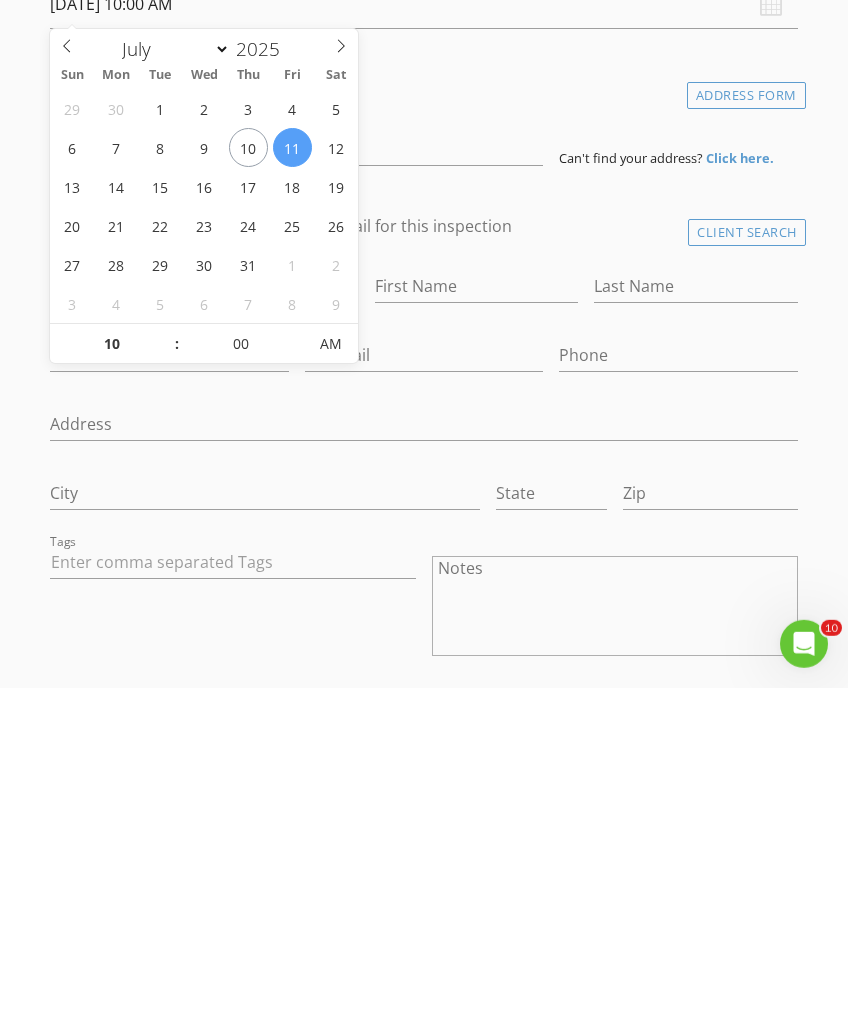 scroll, scrollTop: 535, scrollLeft: 0, axis: vertical 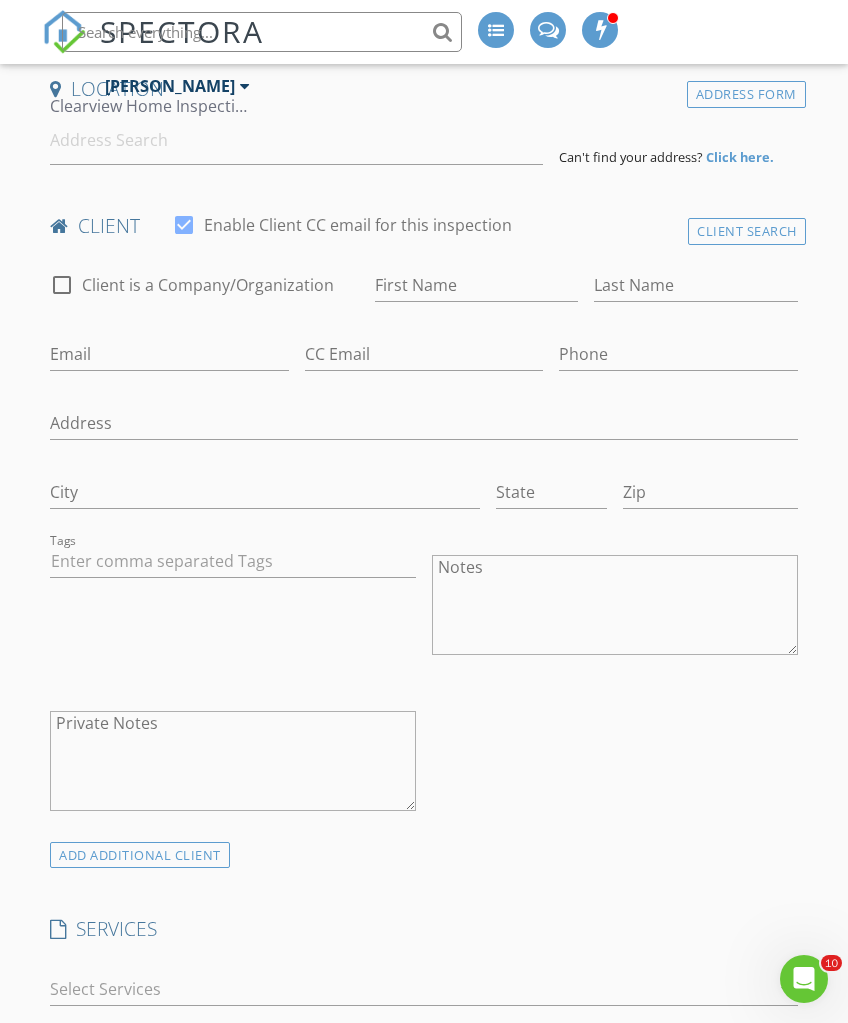 click on "Location" at bounding box center [423, 89] 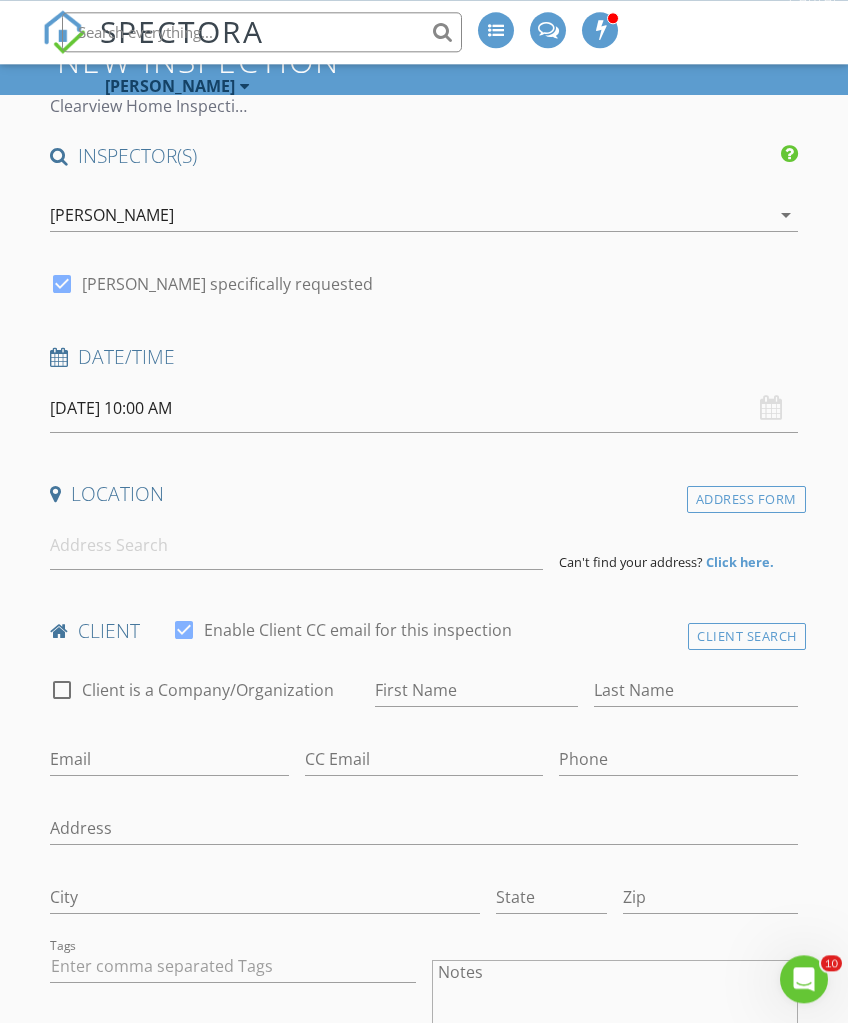 scroll, scrollTop: 129, scrollLeft: 0, axis: vertical 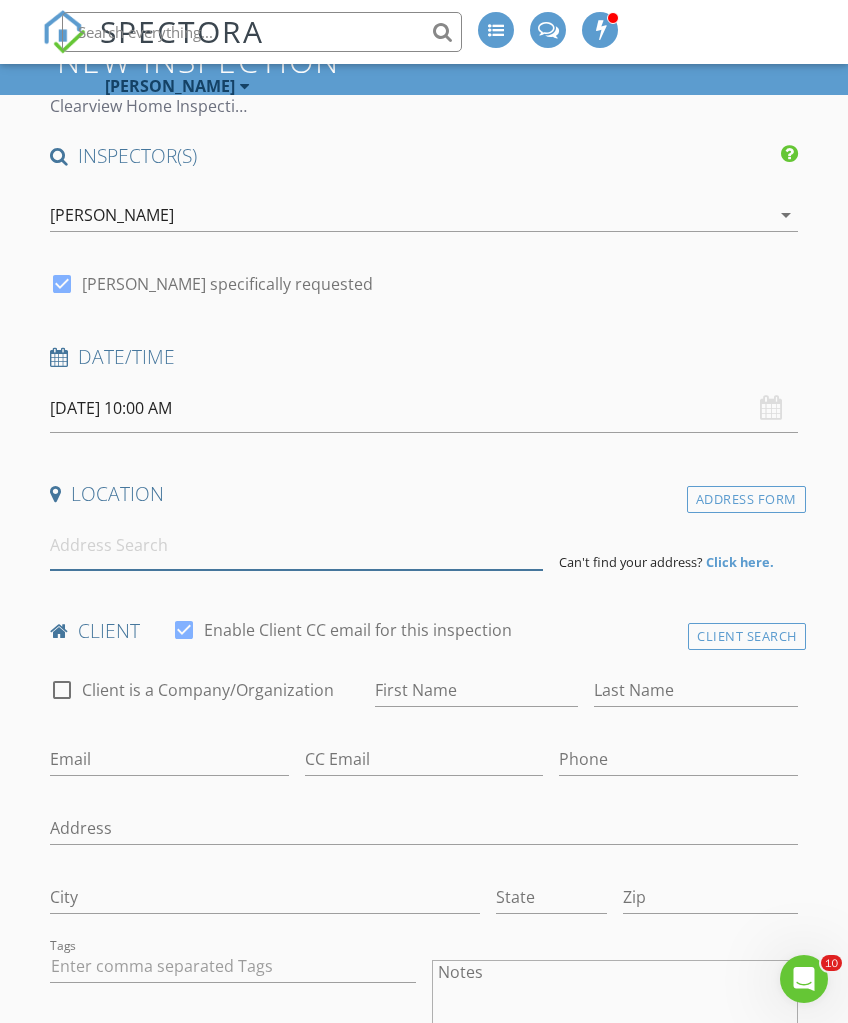 click at bounding box center [296, 545] 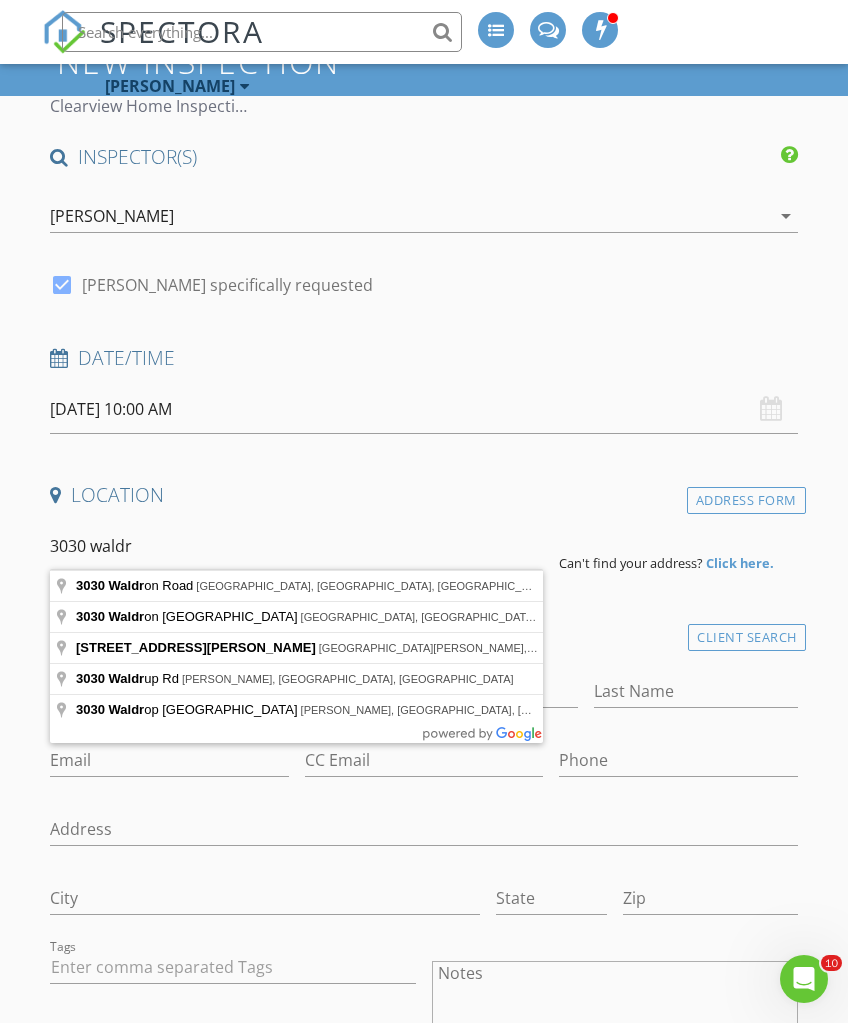 type on "3030 Waldron Road, Corpus Christi, TX, USA" 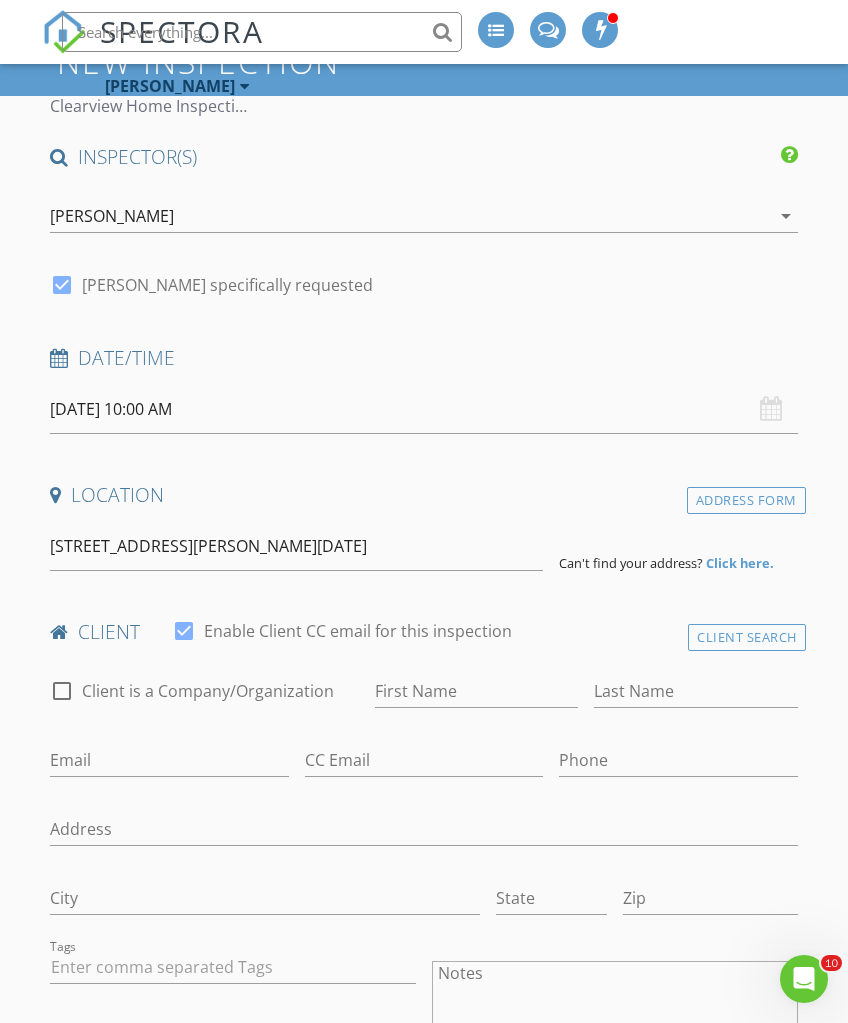 scroll, scrollTop: 130, scrollLeft: 0, axis: vertical 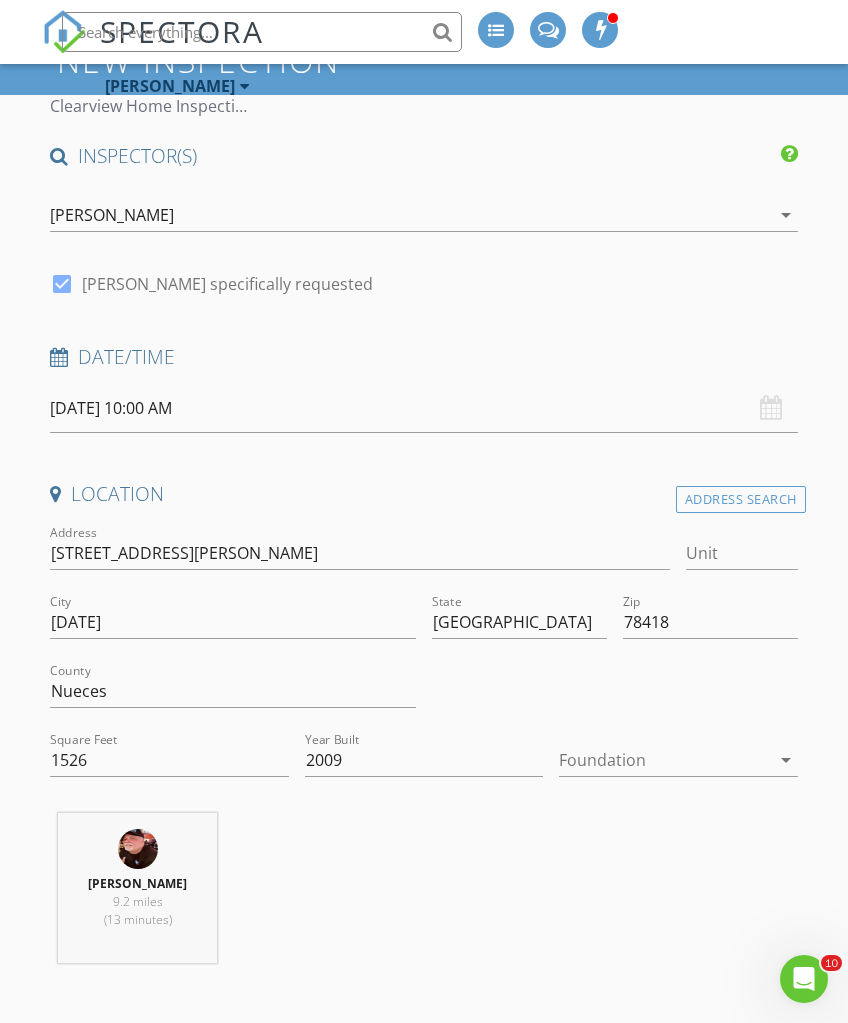 click at bounding box center [664, 760] 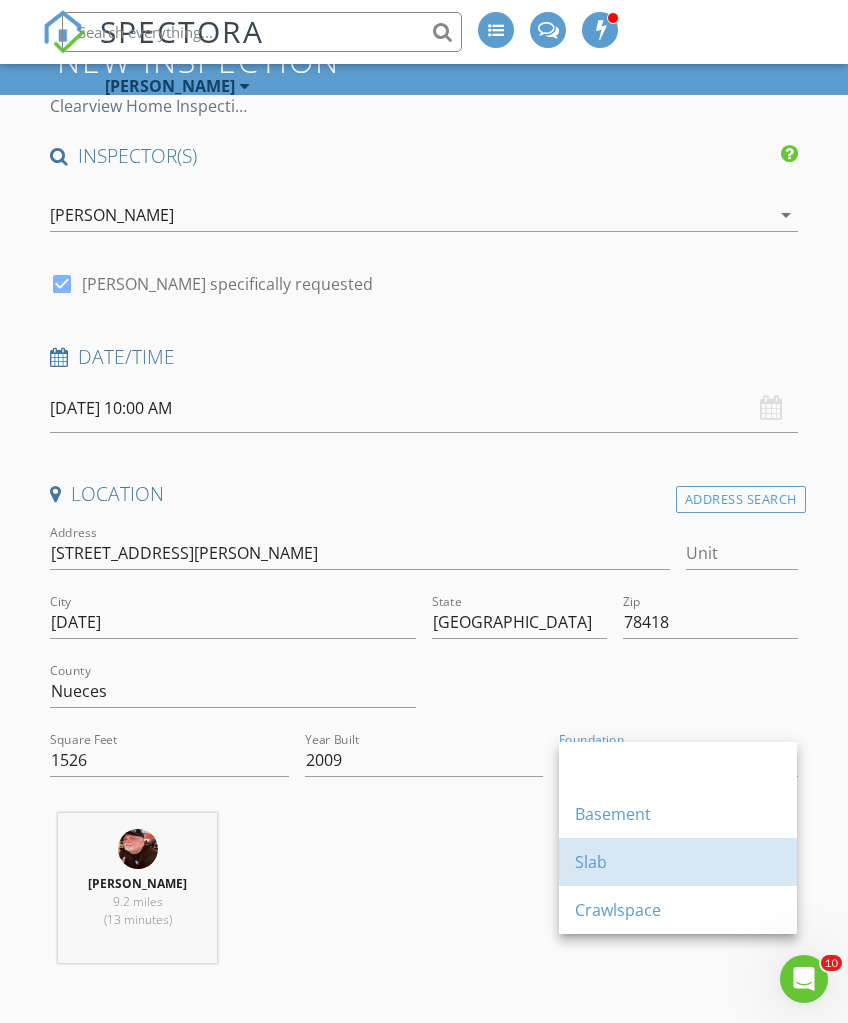 click on "Slab" at bounding box center [678, 862] 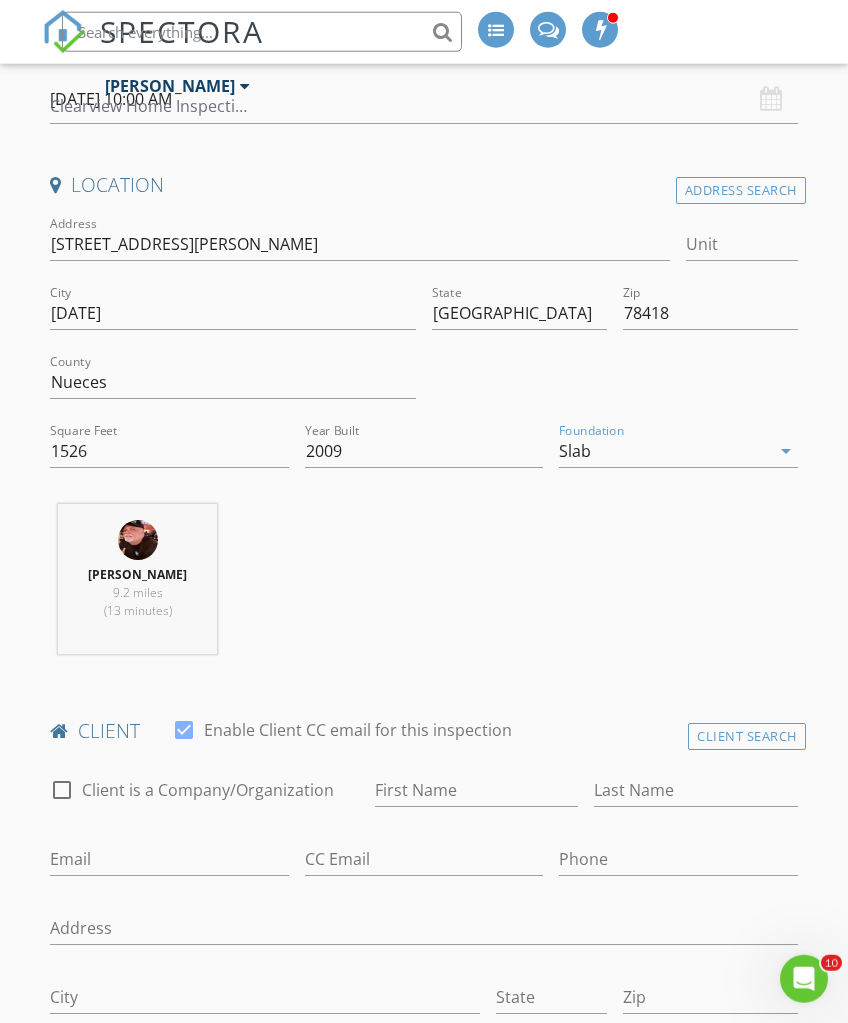 scroll, scrollTop: 449, scrollLeft: 0, axis: vertical 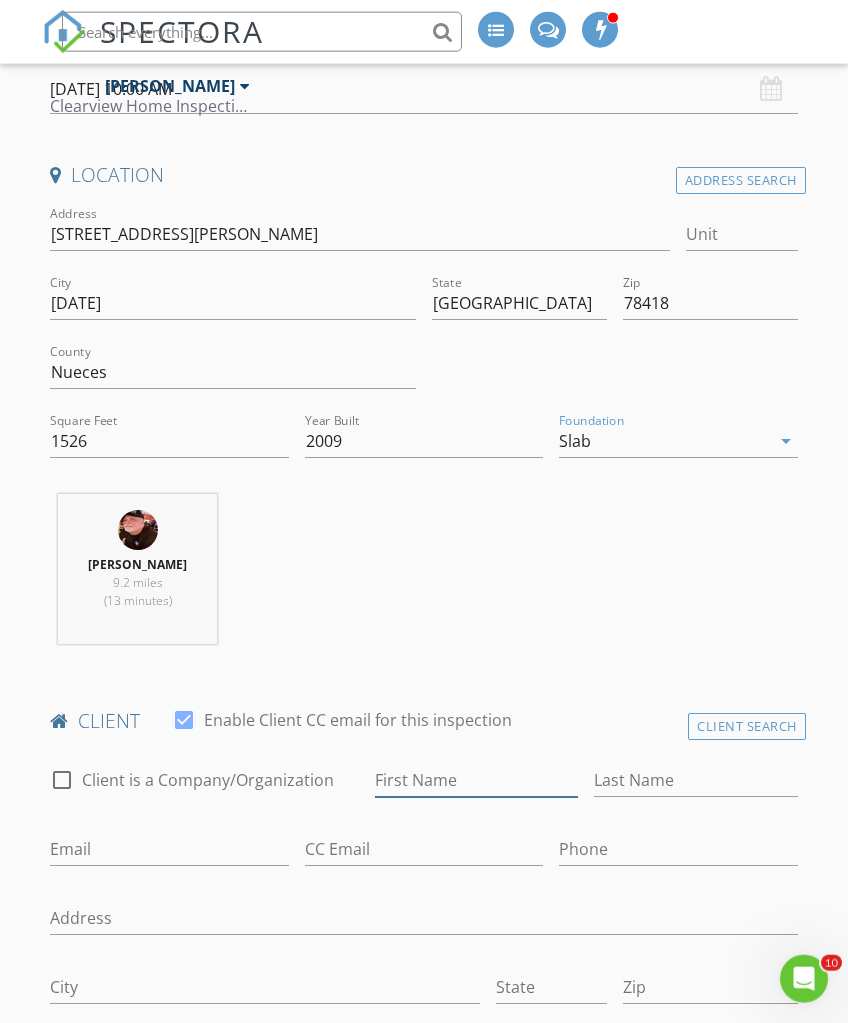 click on "First Name" at bounding box center (476, 780) 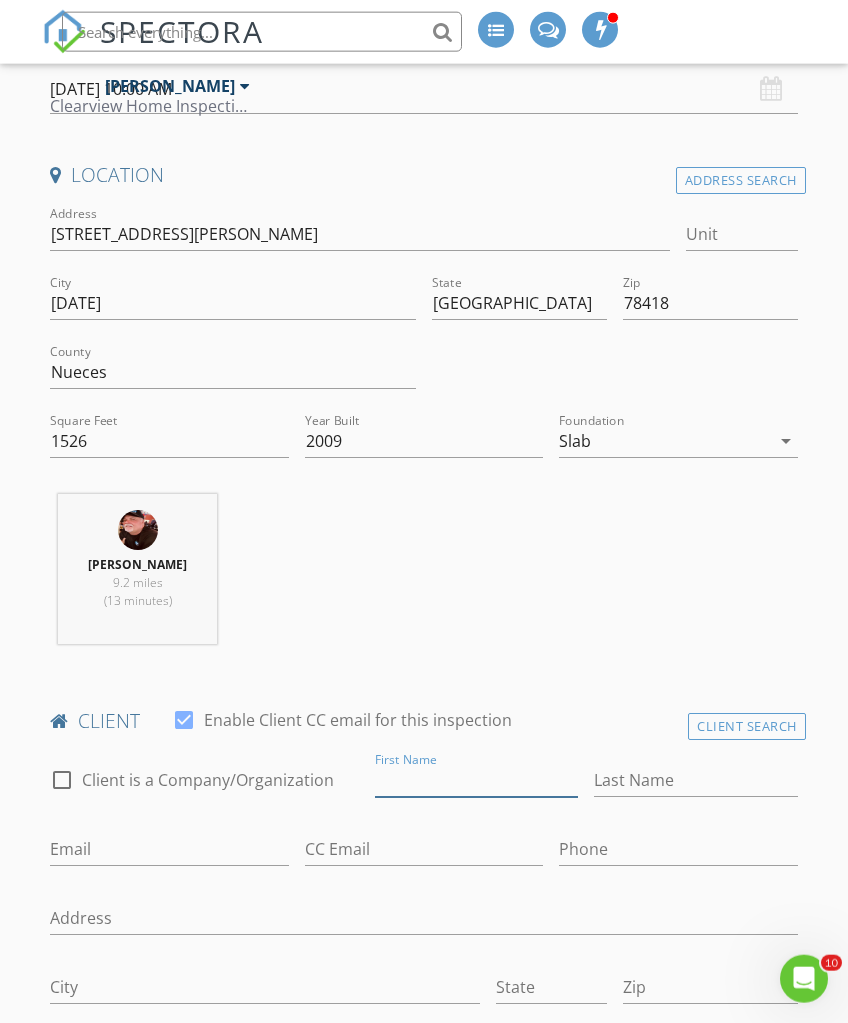 scroll, scrollTop: 513, scrollLeft: 1, axis: both 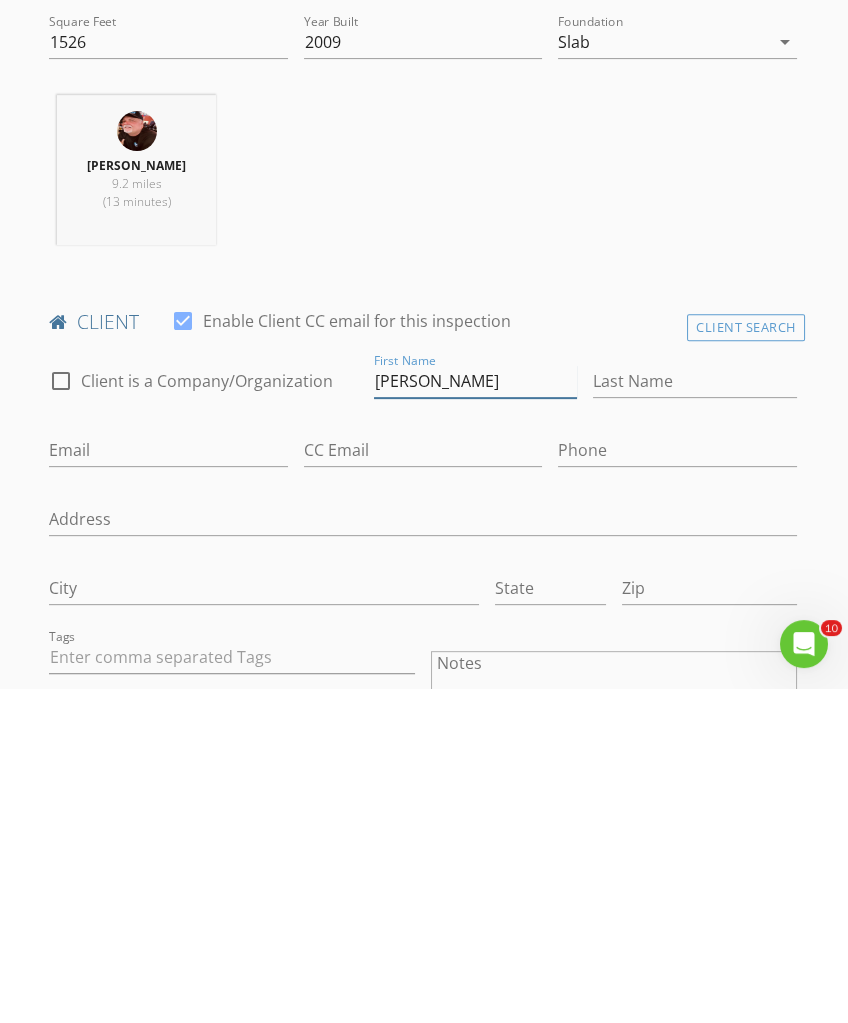 type on "James" 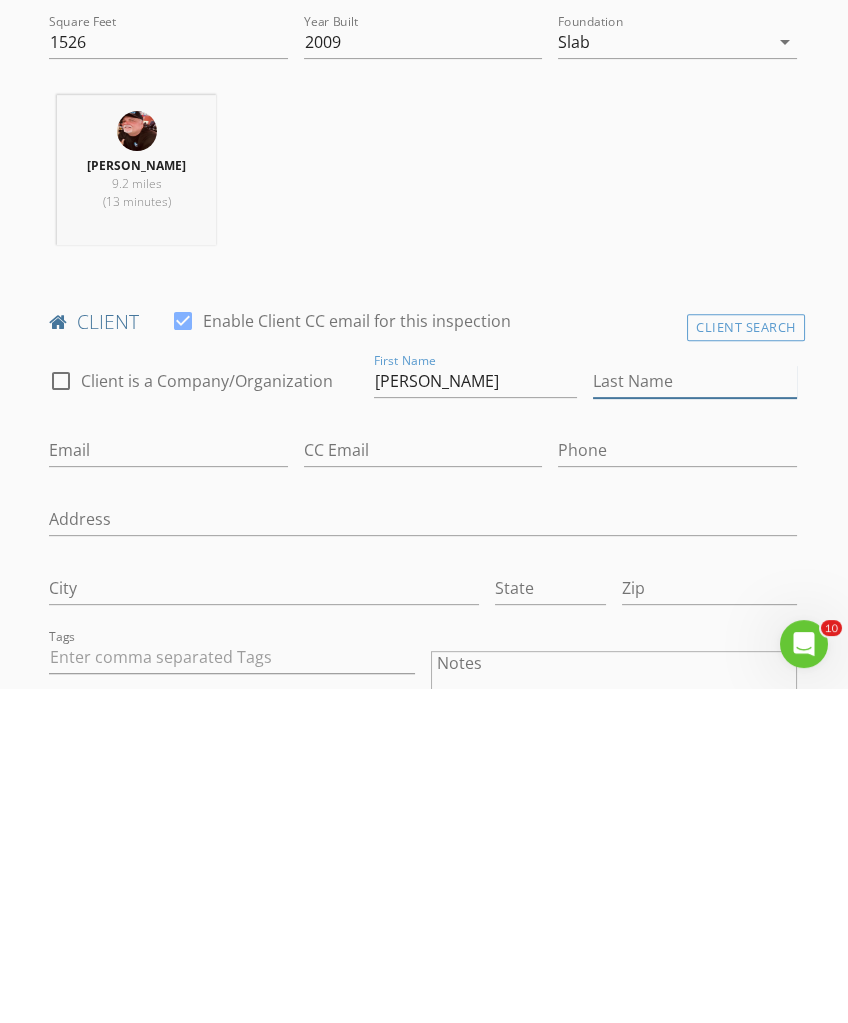 click on "Last Name" at bounding box center (694, 716) 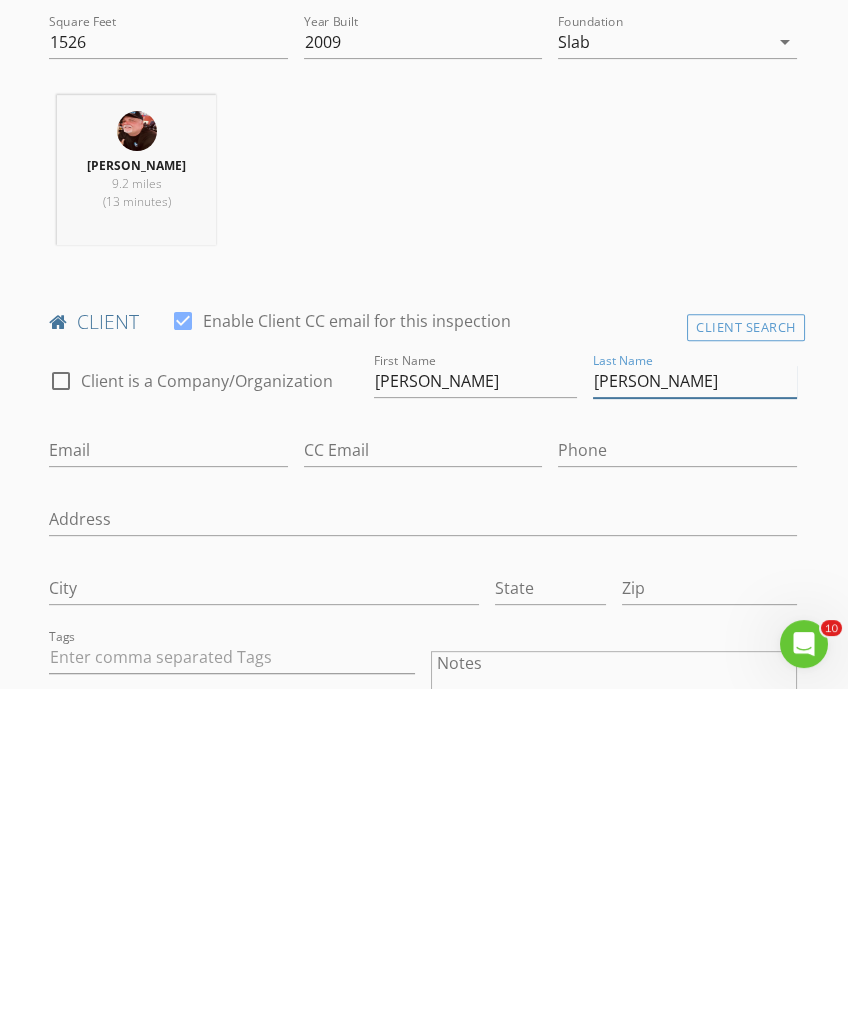type on "Phipps" 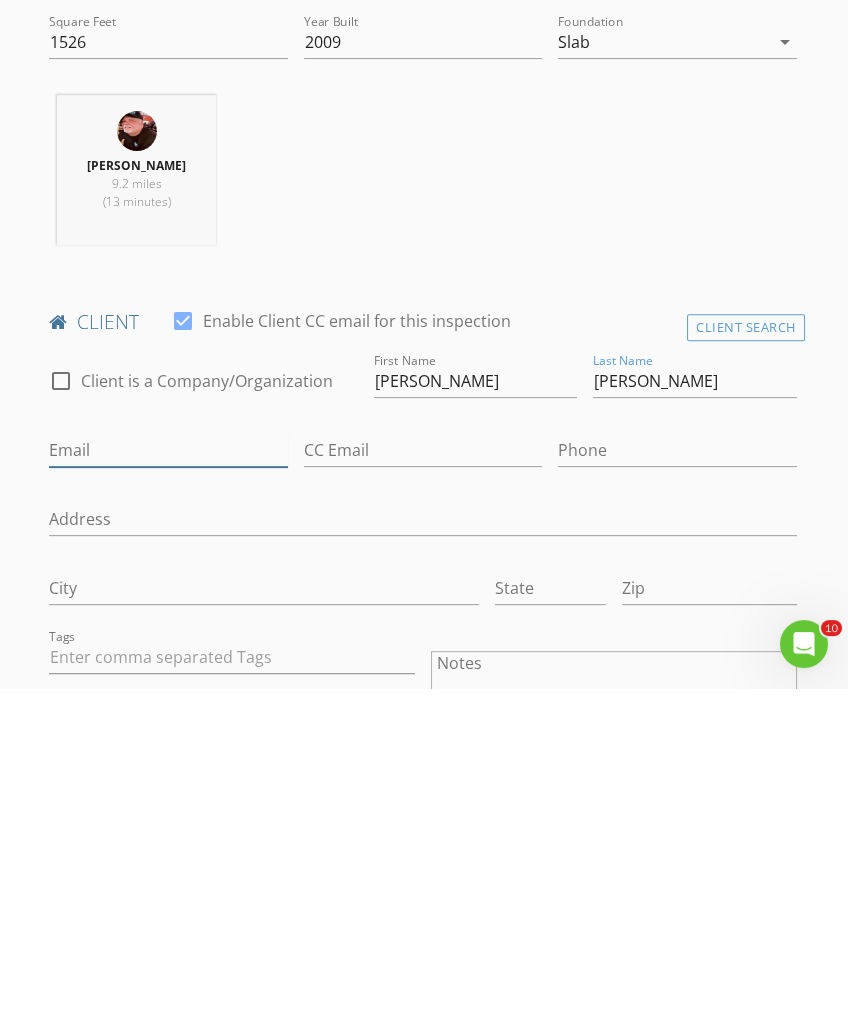 click on "Email" at bounding box center (168, 785) 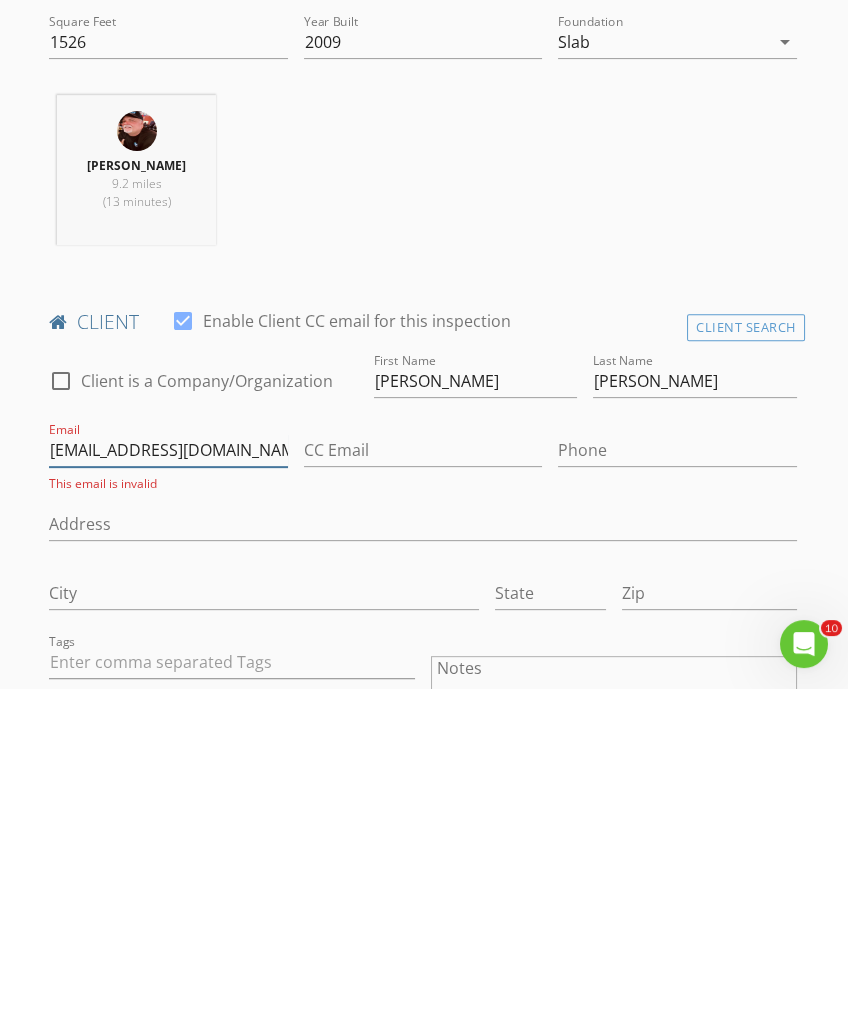 type on "Joraphipps@me.com" 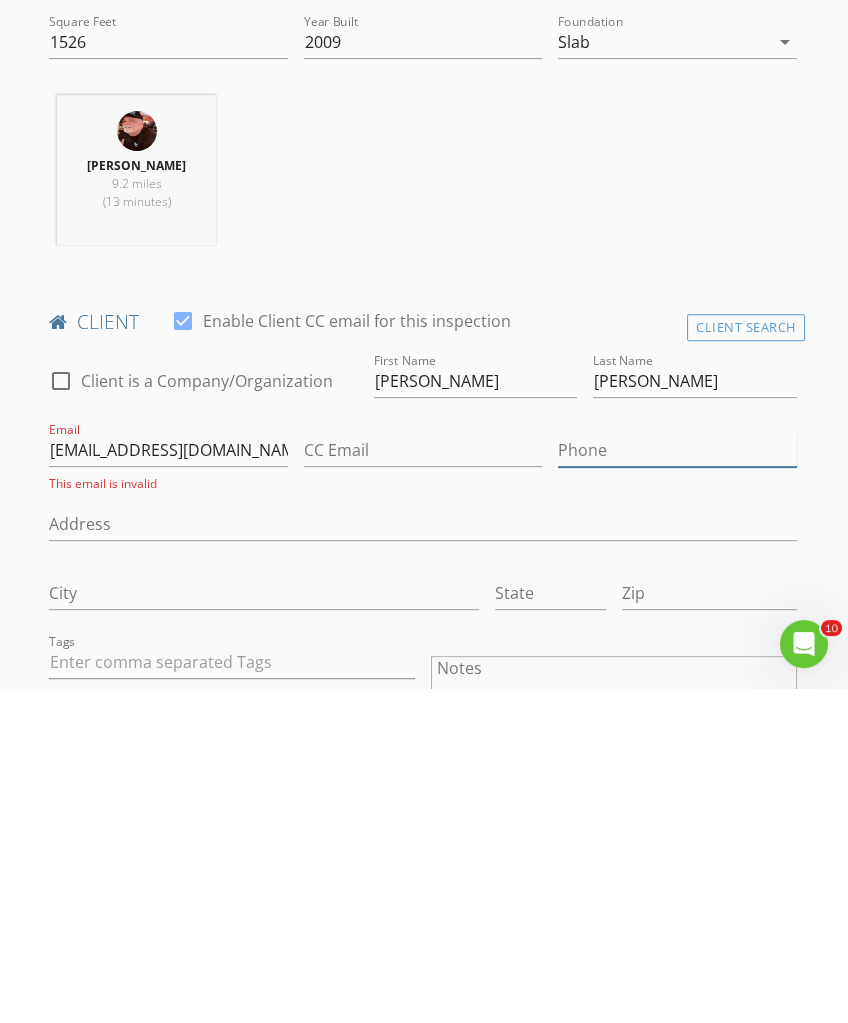 click on "Phone" at bounding box center [677, 785] 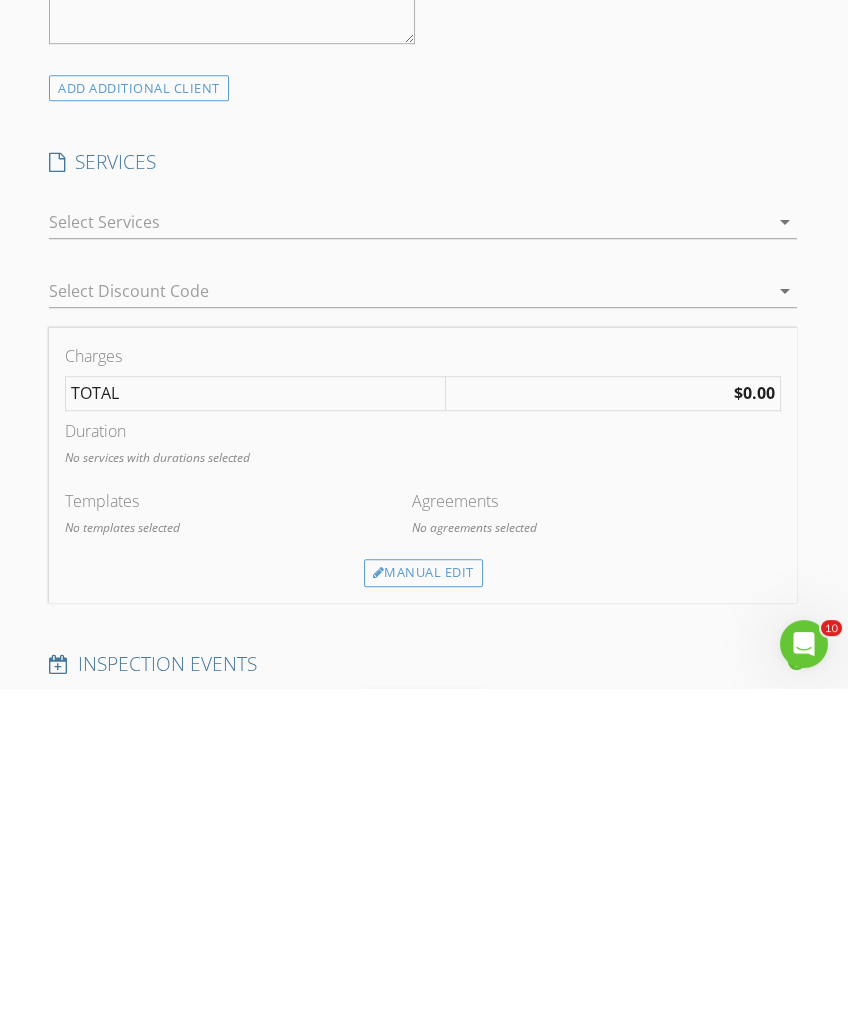 scroll, scrollTop: 1397, scrollLeft: 1, axis: both 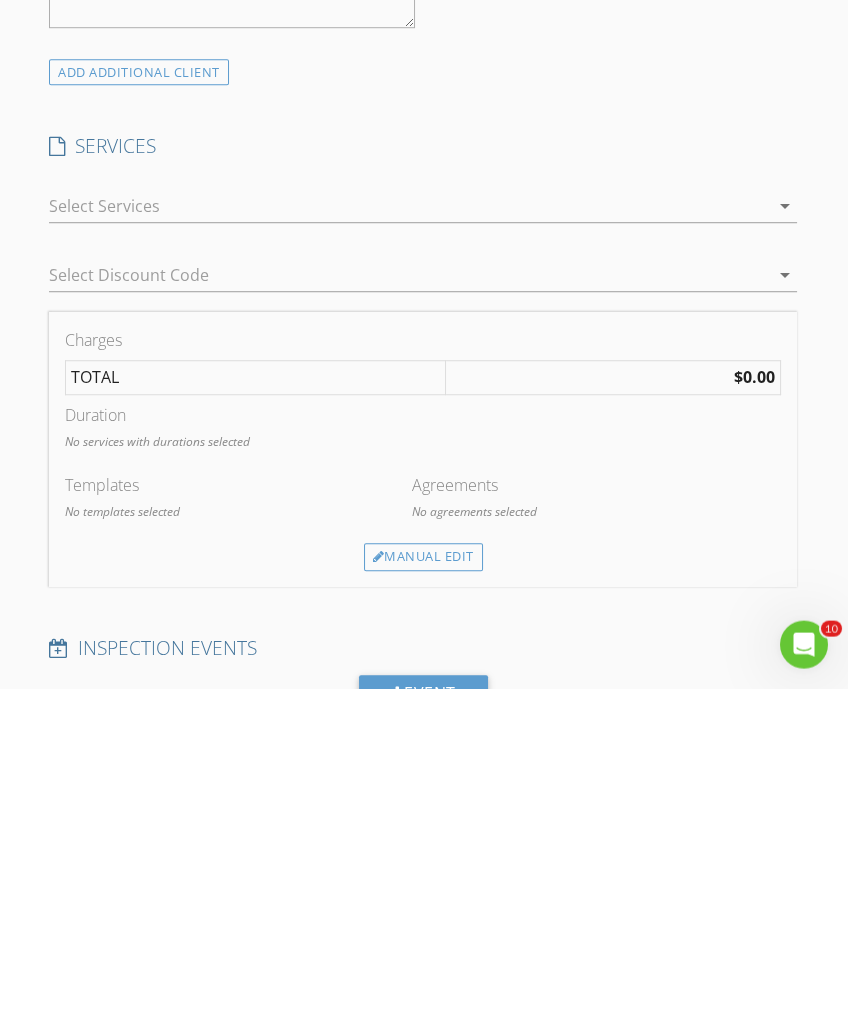 type on "512-733-3144" 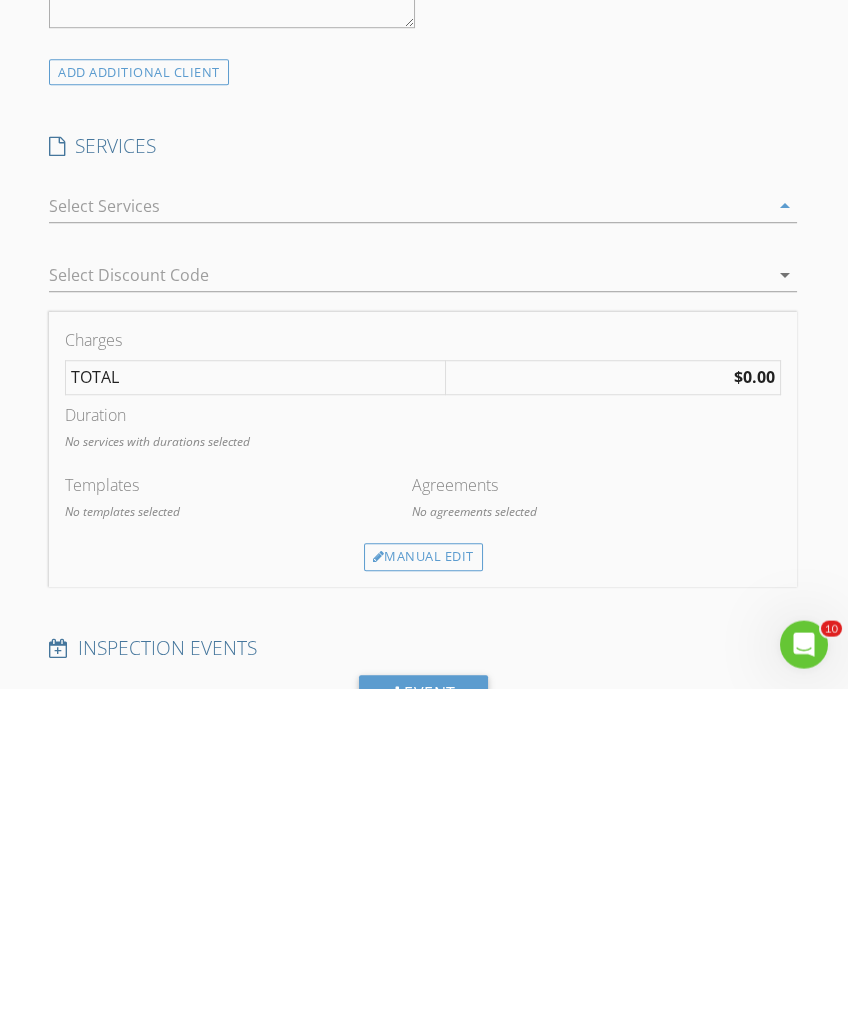 scroll, scrollTop: 1732, scrollLeft: 2, axis: both 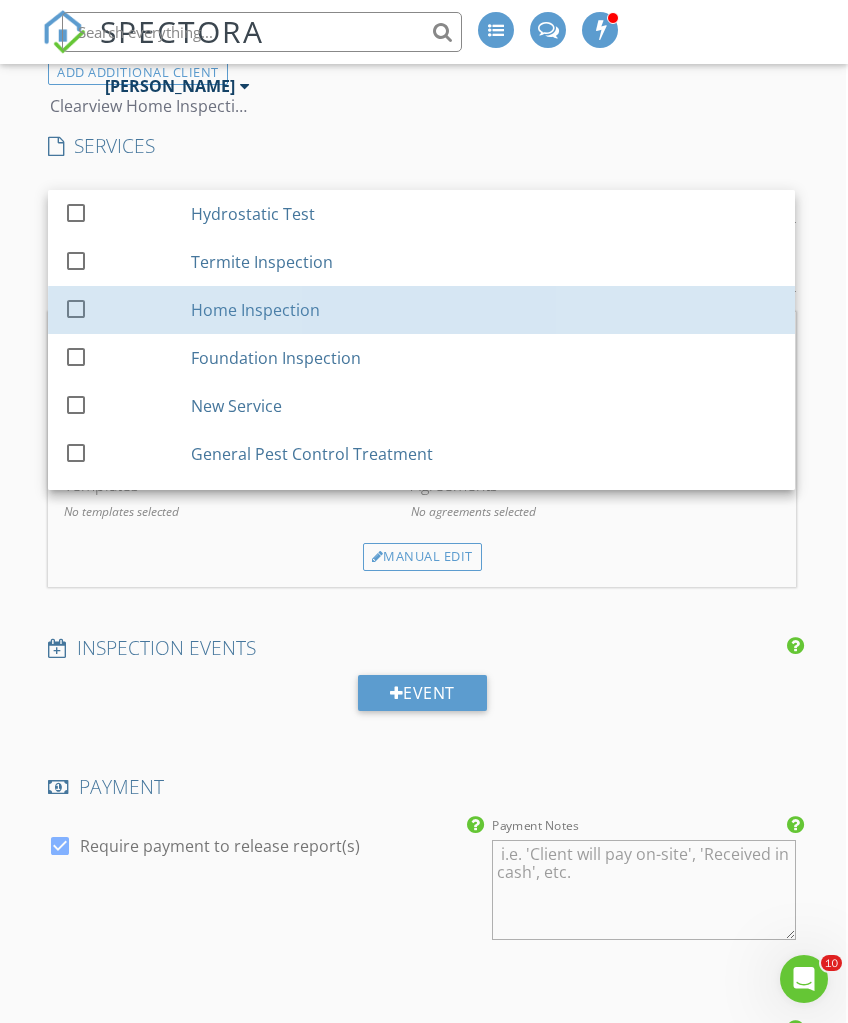 click on "Home Inspection" at bounding box center [486, 310] 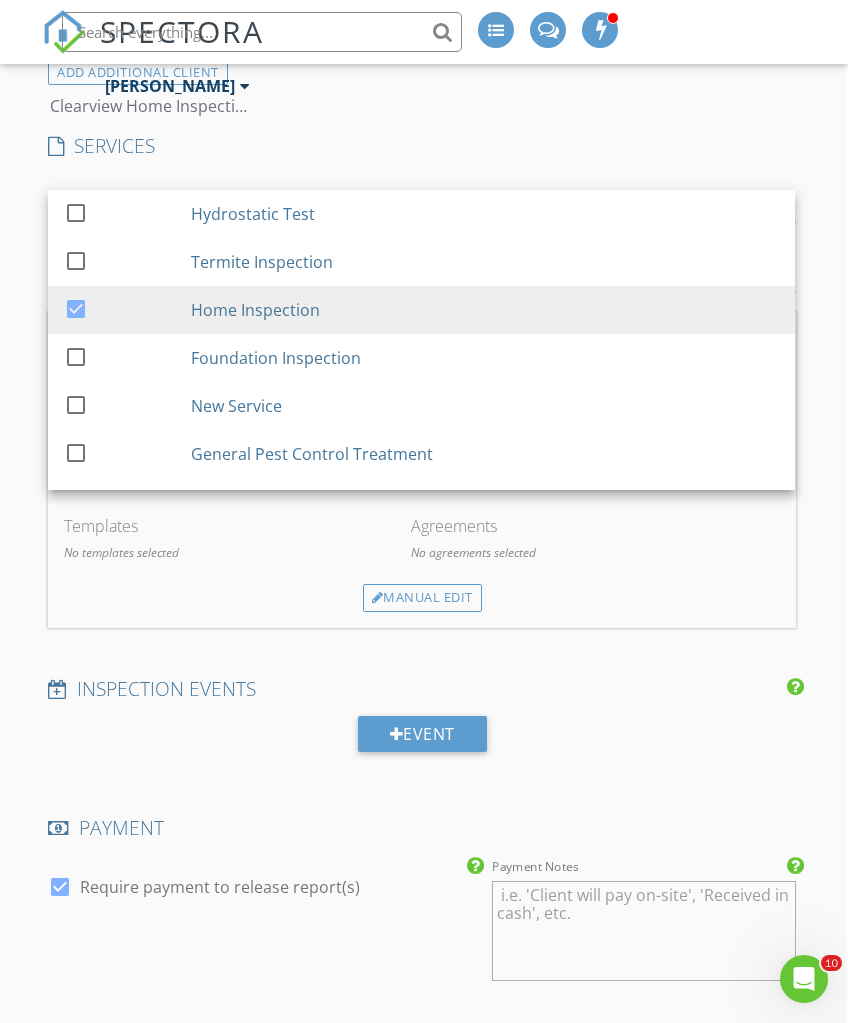click on "No agreements selected" at bounding box center [595, 561] 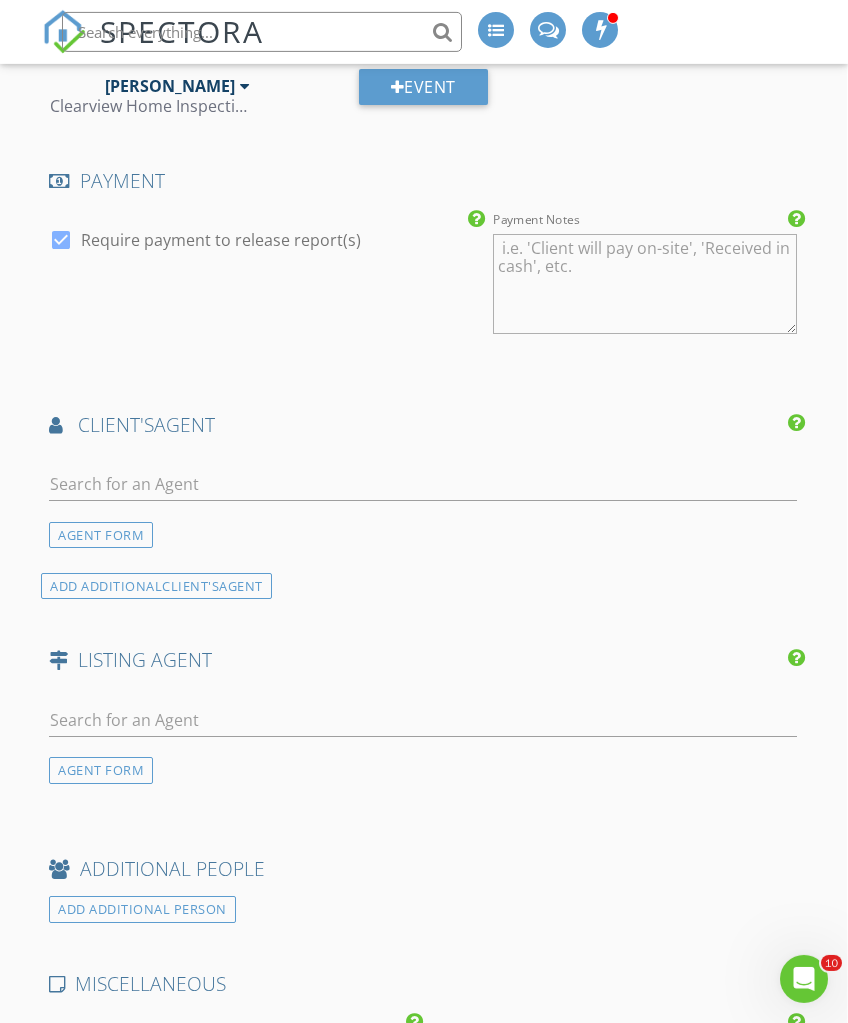 scroll, scrollTop: 2380, scrollLeft: 2, axis: both 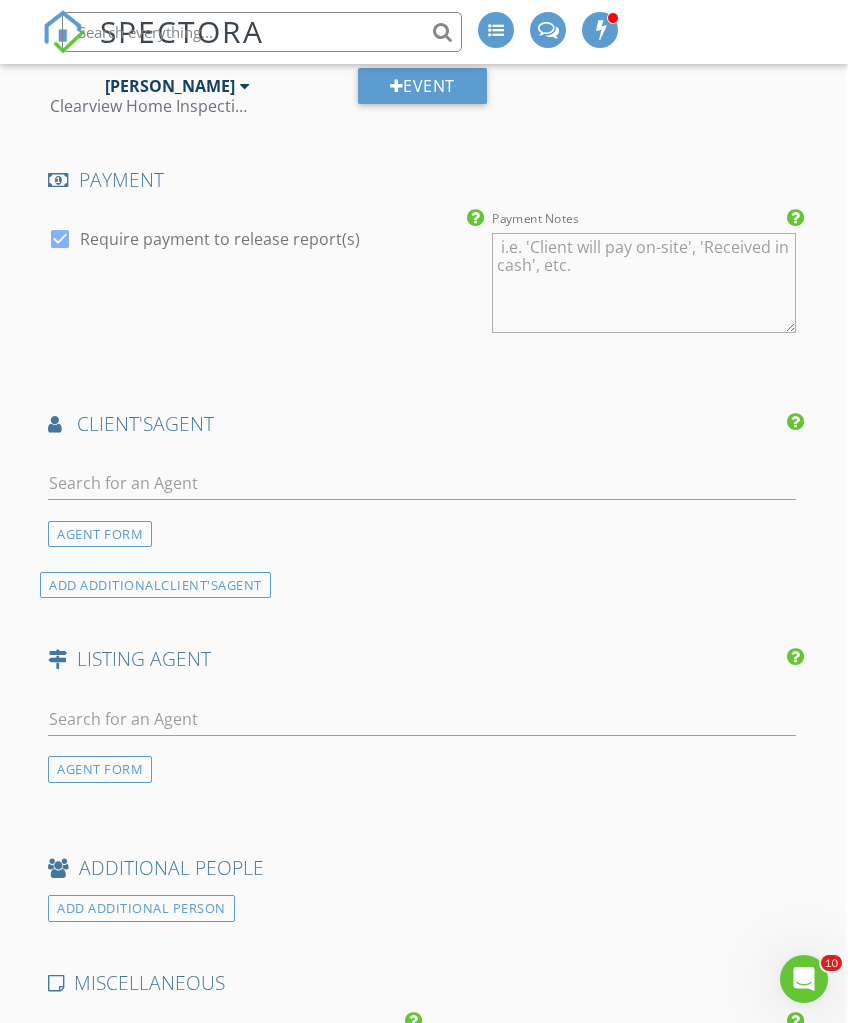 click on "AGENT FORM" at bounding box center [100, 534] 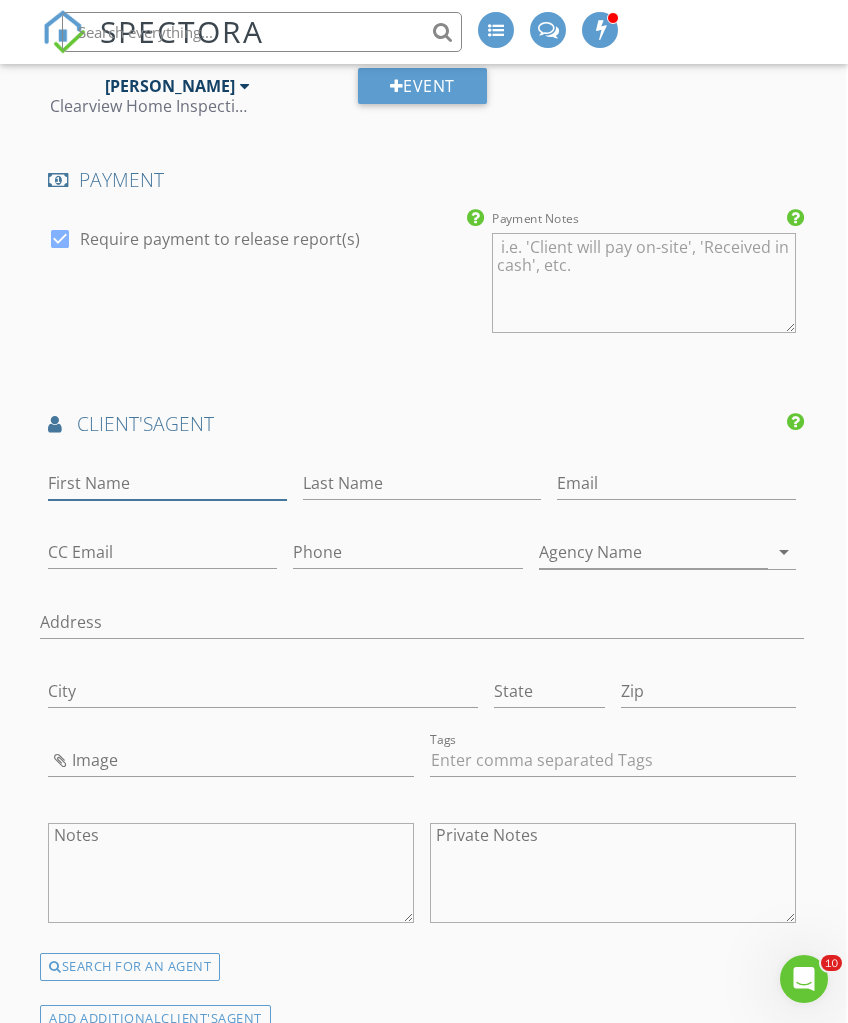 click on "First Name" at bounding box center [167, 483] 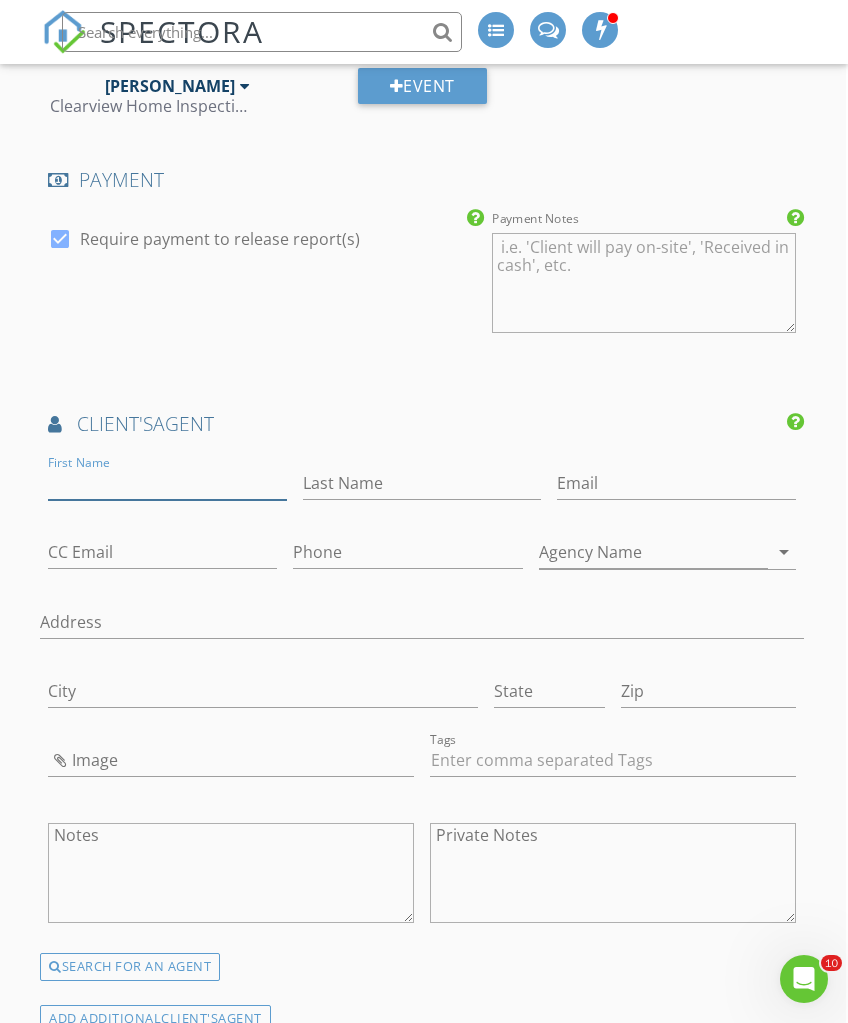 scroll, scrollTop: 2379, scrollLeft: 1, axis: both 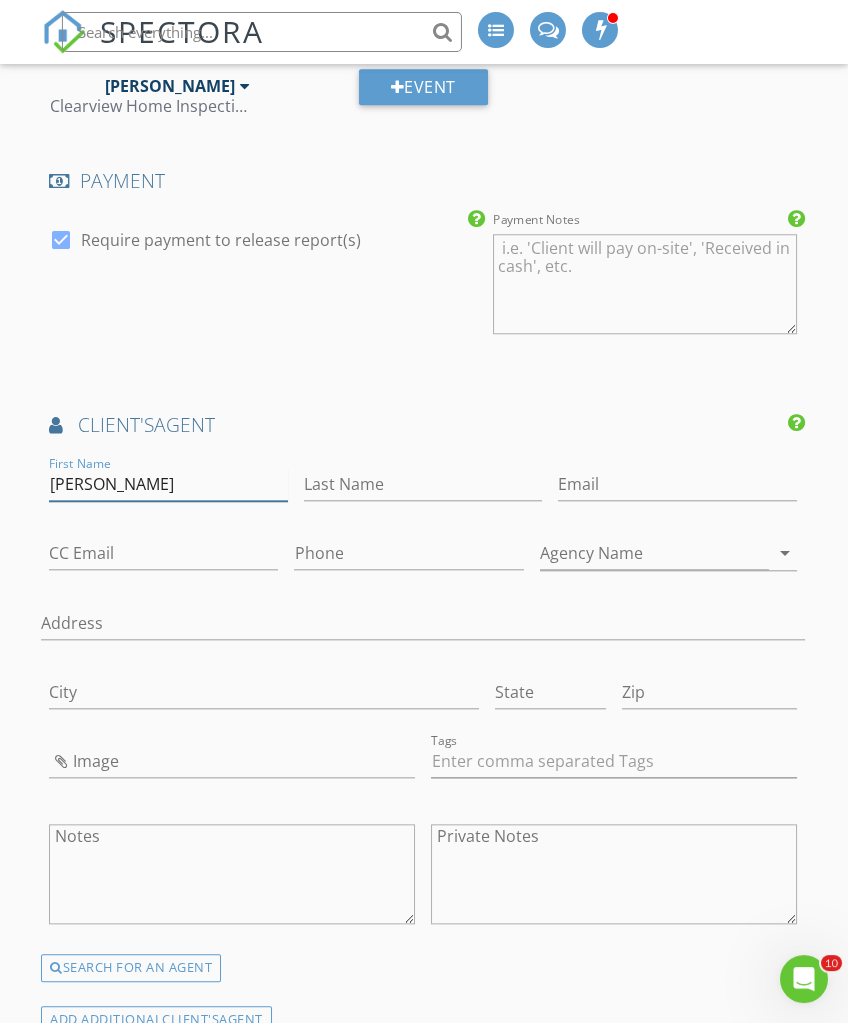 type on "Sammy" 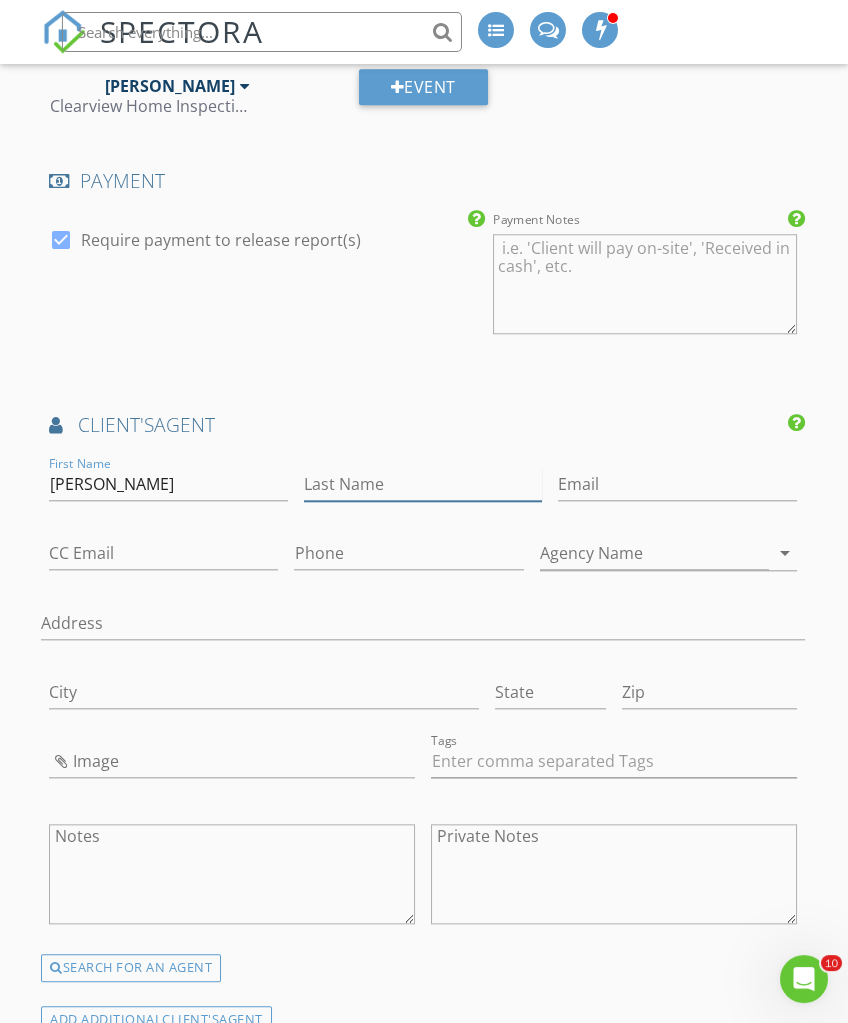 click on "Last Name" at bounding box center (423, 484) 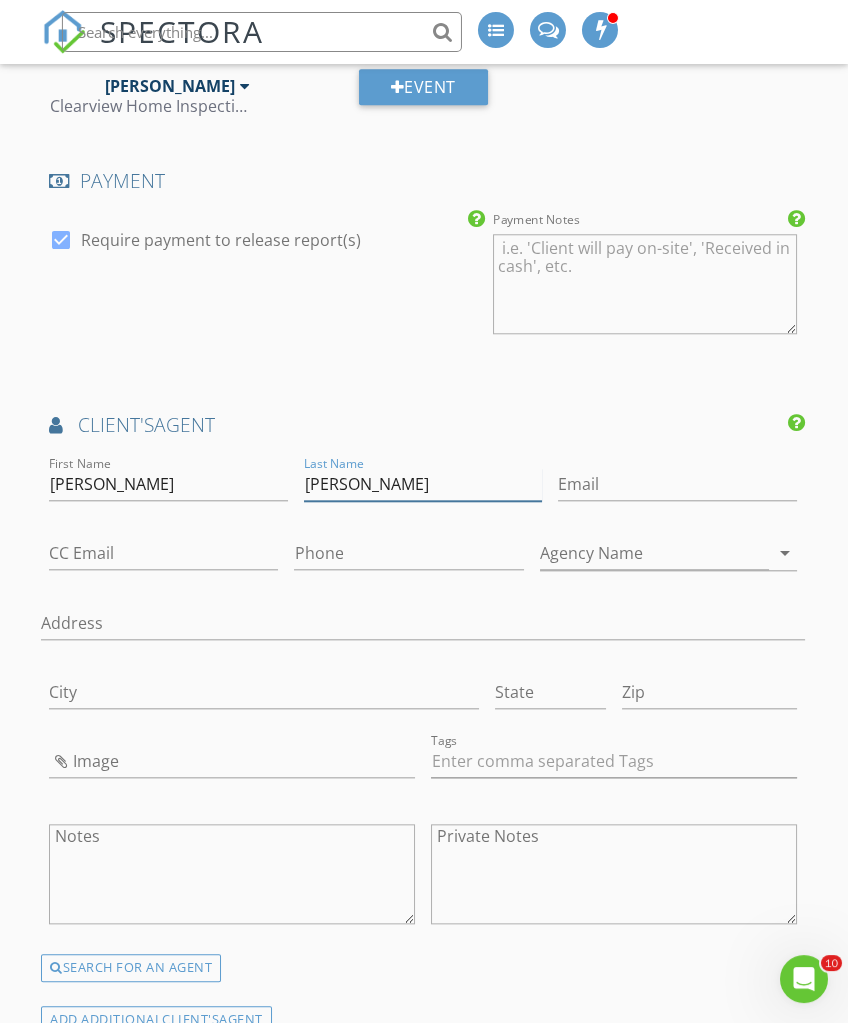 type on "Tolentino" 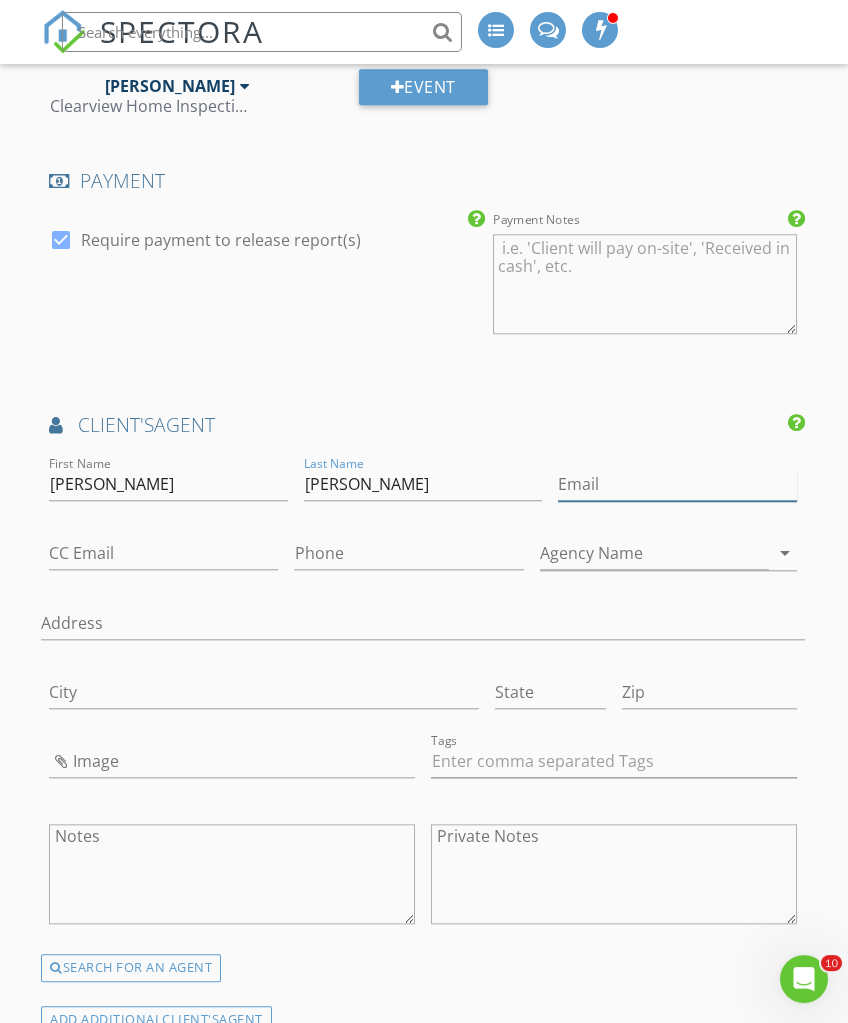 click on "Email" at bounding box center [677, 484] 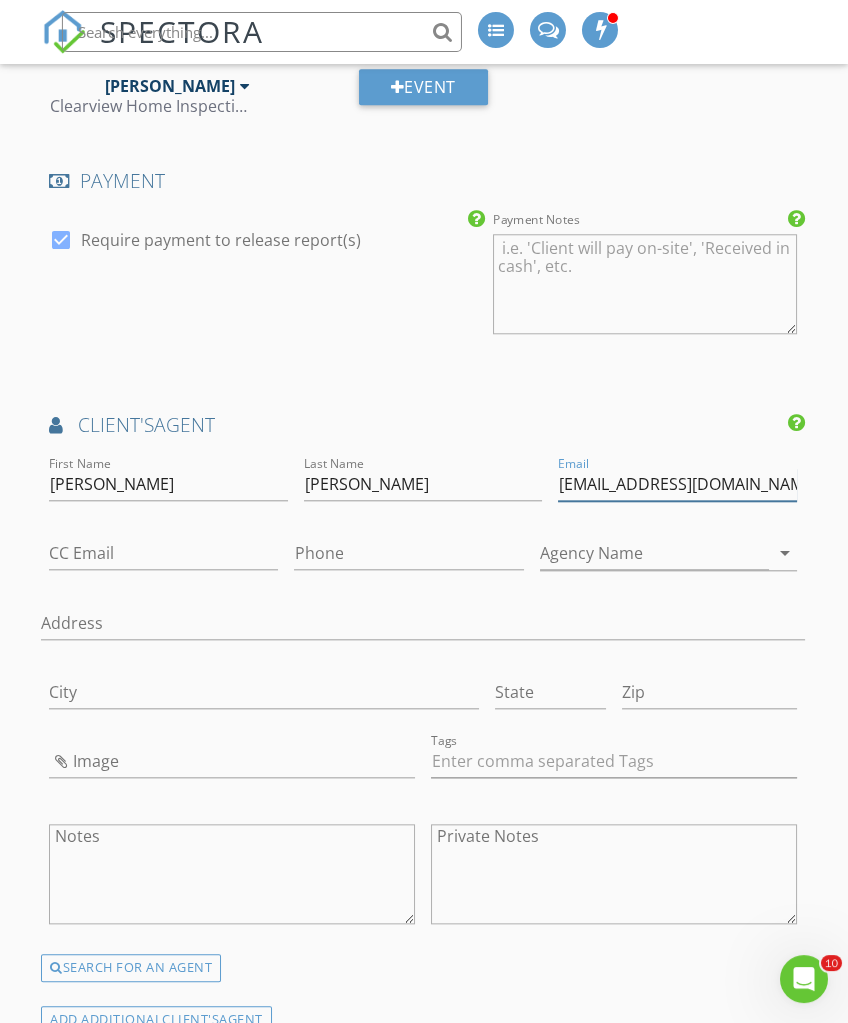 type on "Sptandcorerealty@gmail.com" 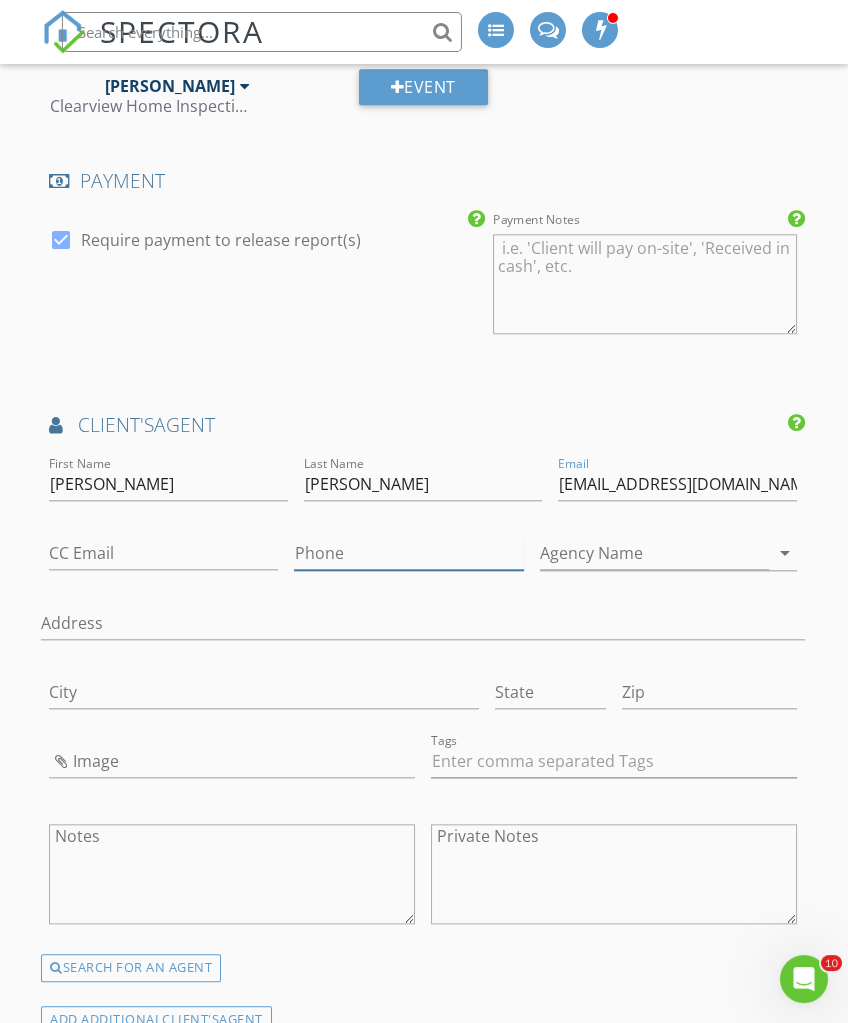 click on "Phone" at bounding box center [408, 553] 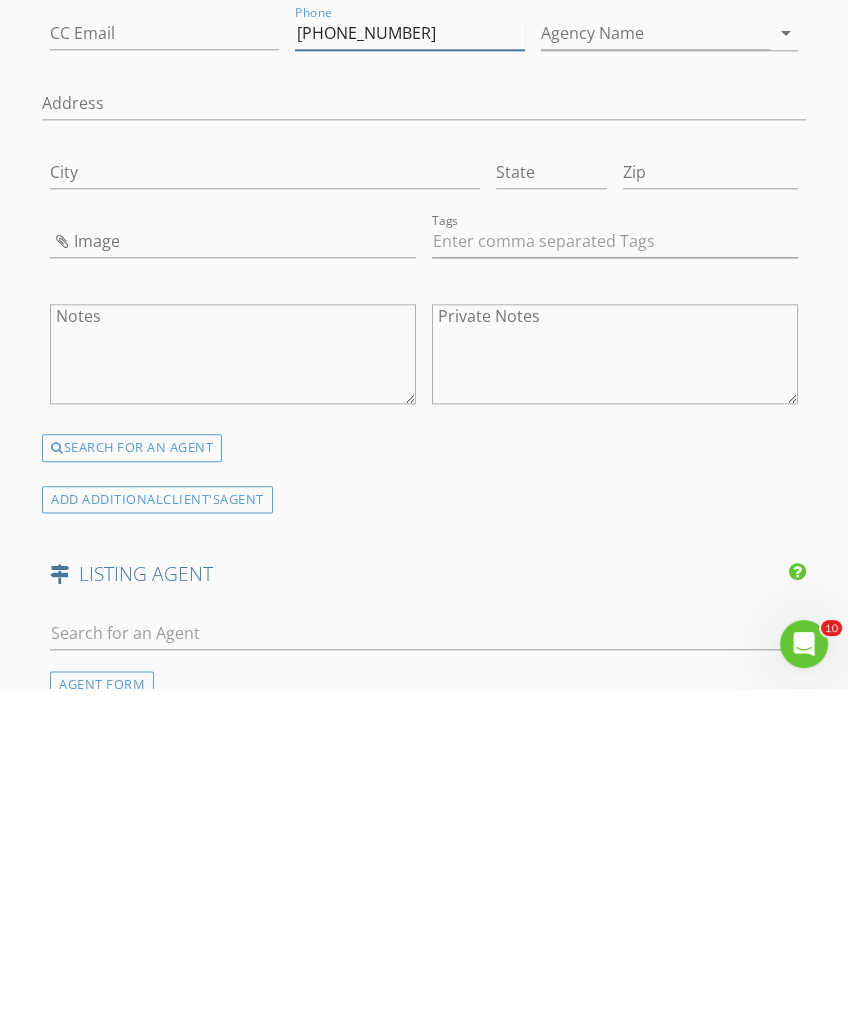 scroll, scrollTop: 2564, scrollLeft: 0, axis: vertical 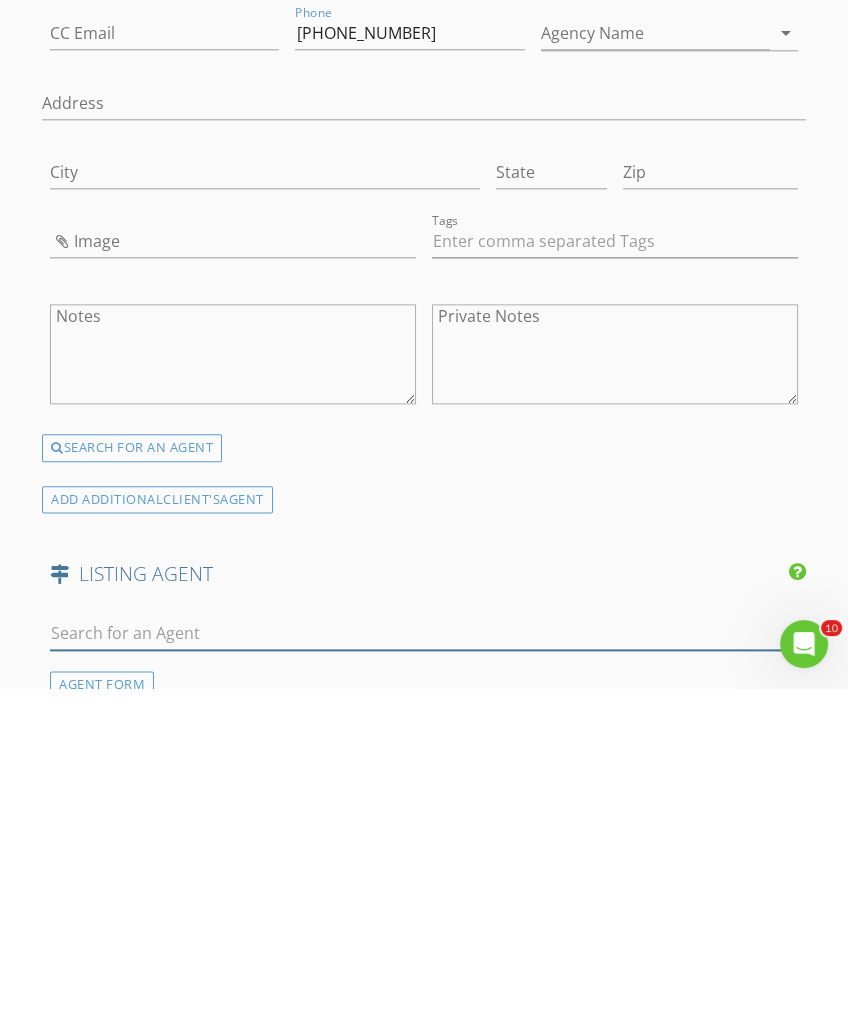 click at bounding box center [423, 968] 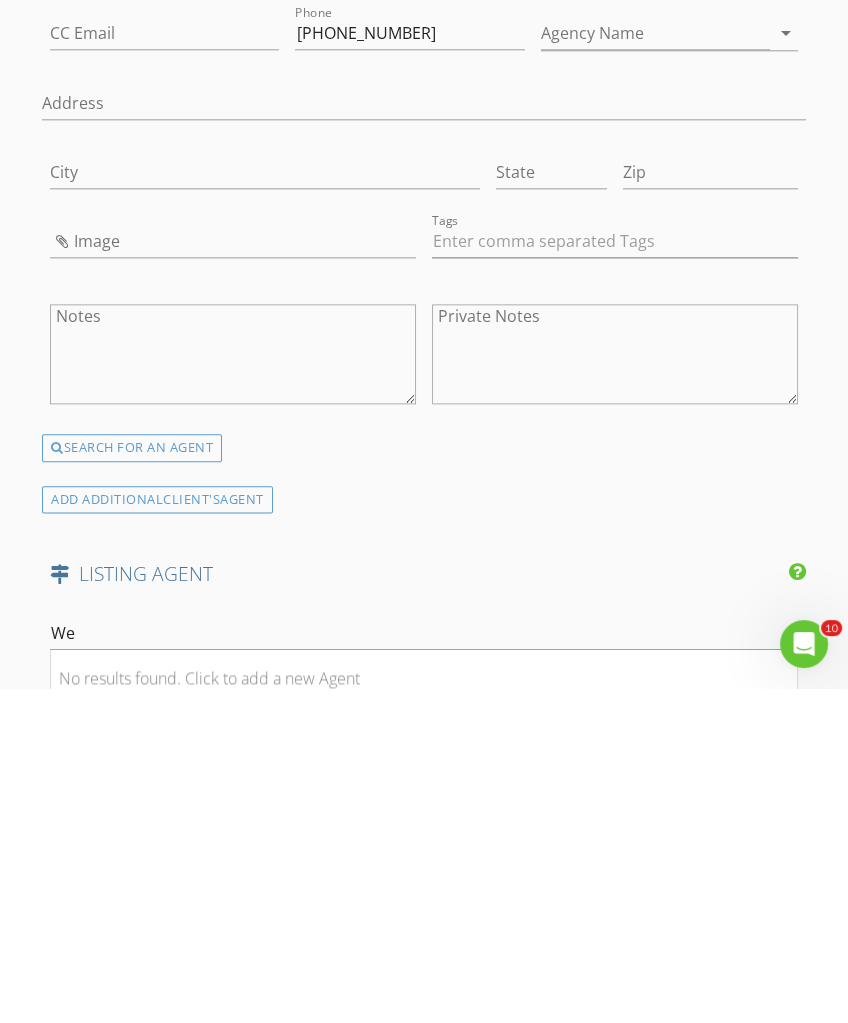 type on "W" 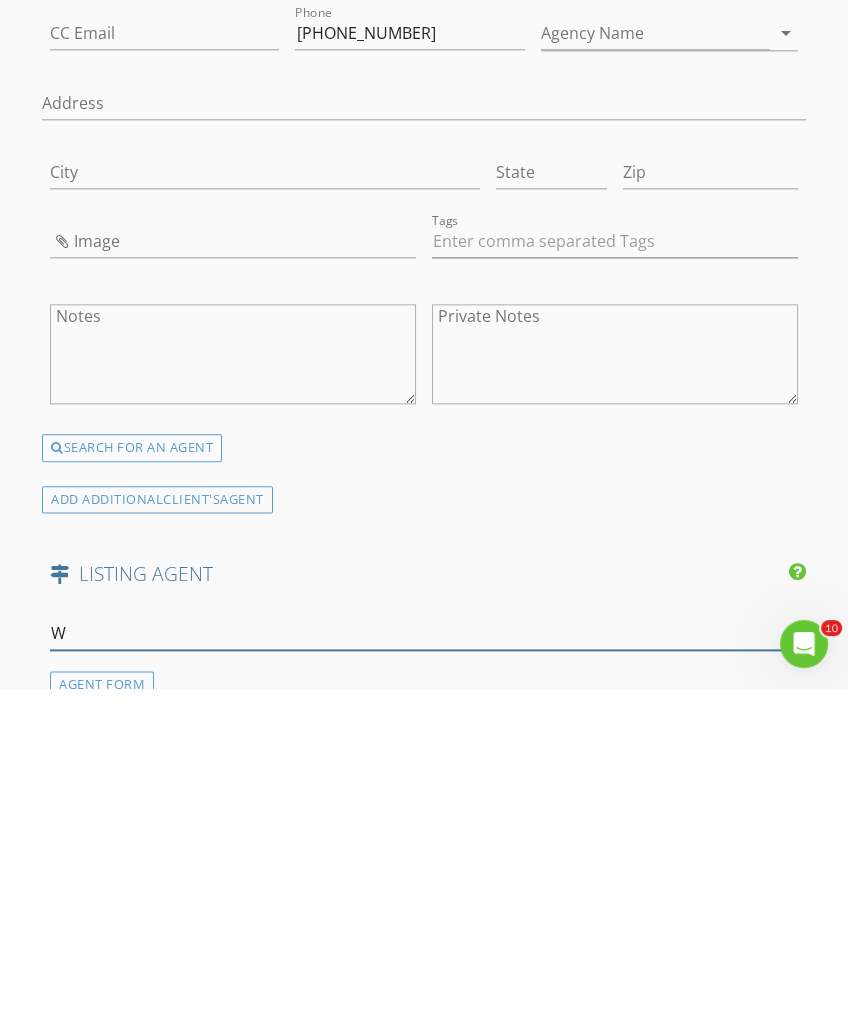 type 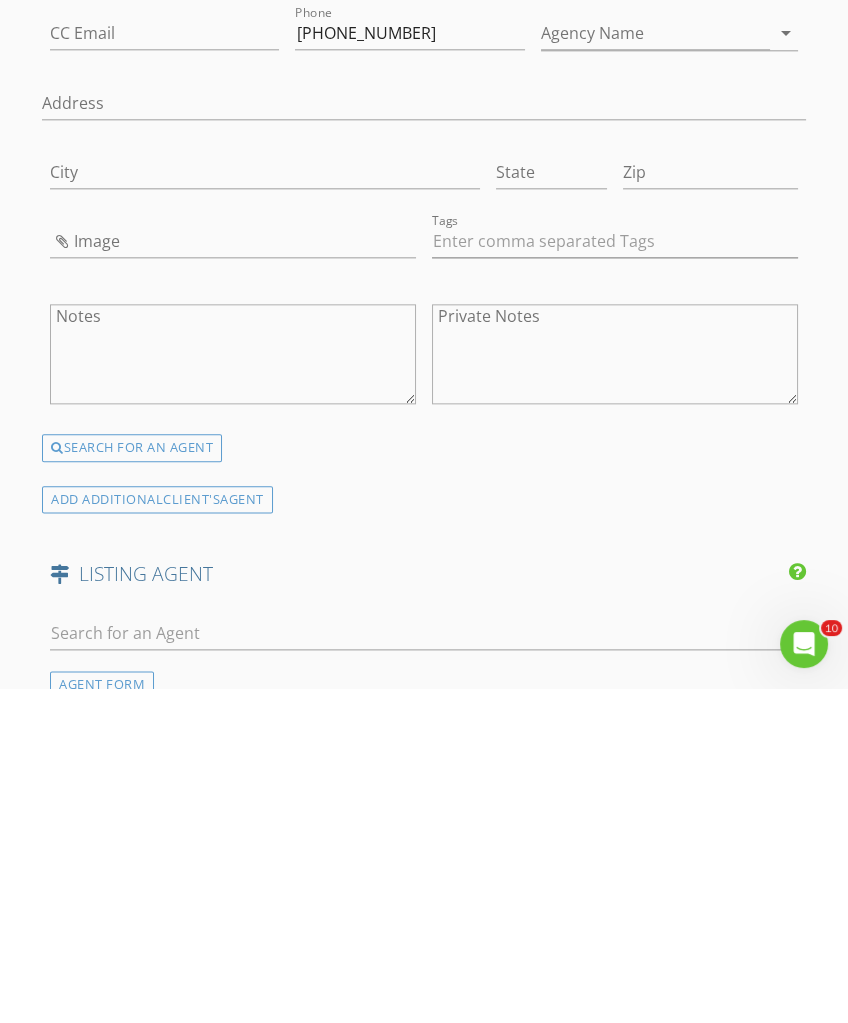 click on "AGENT FORM" at bounding box center (102, 1019) 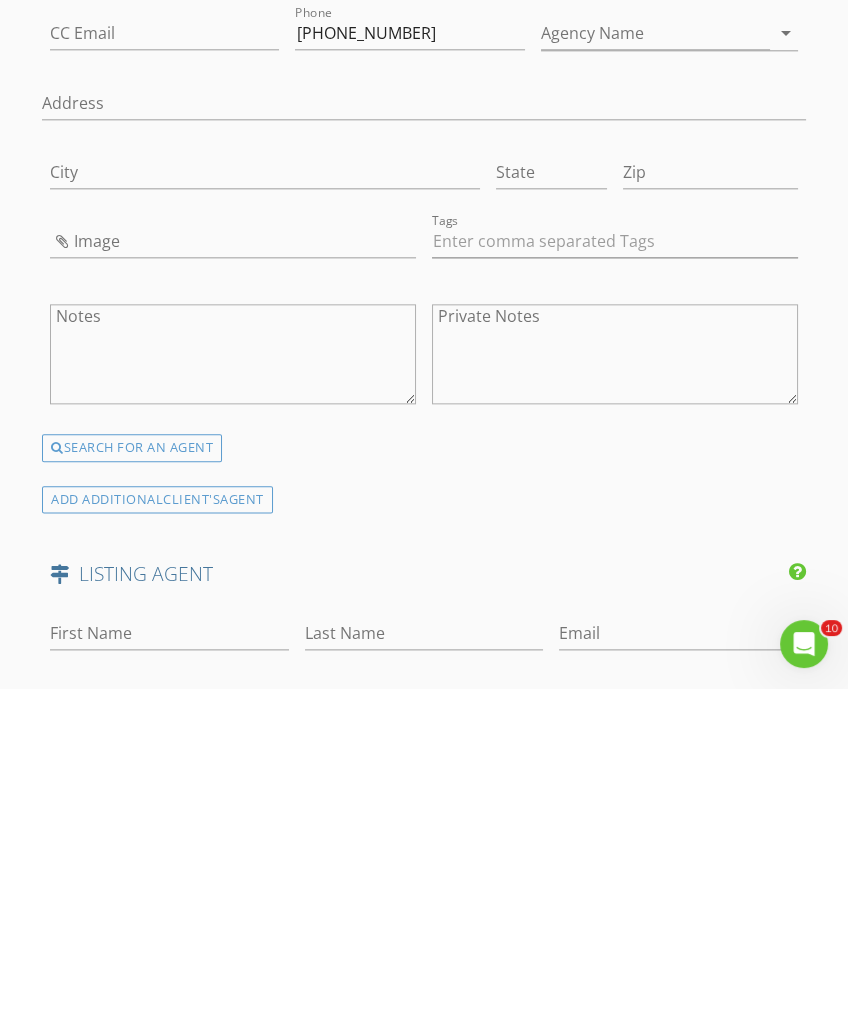 scroll, scrollTop: 2900, scrollLeft: 0, axis: vertical 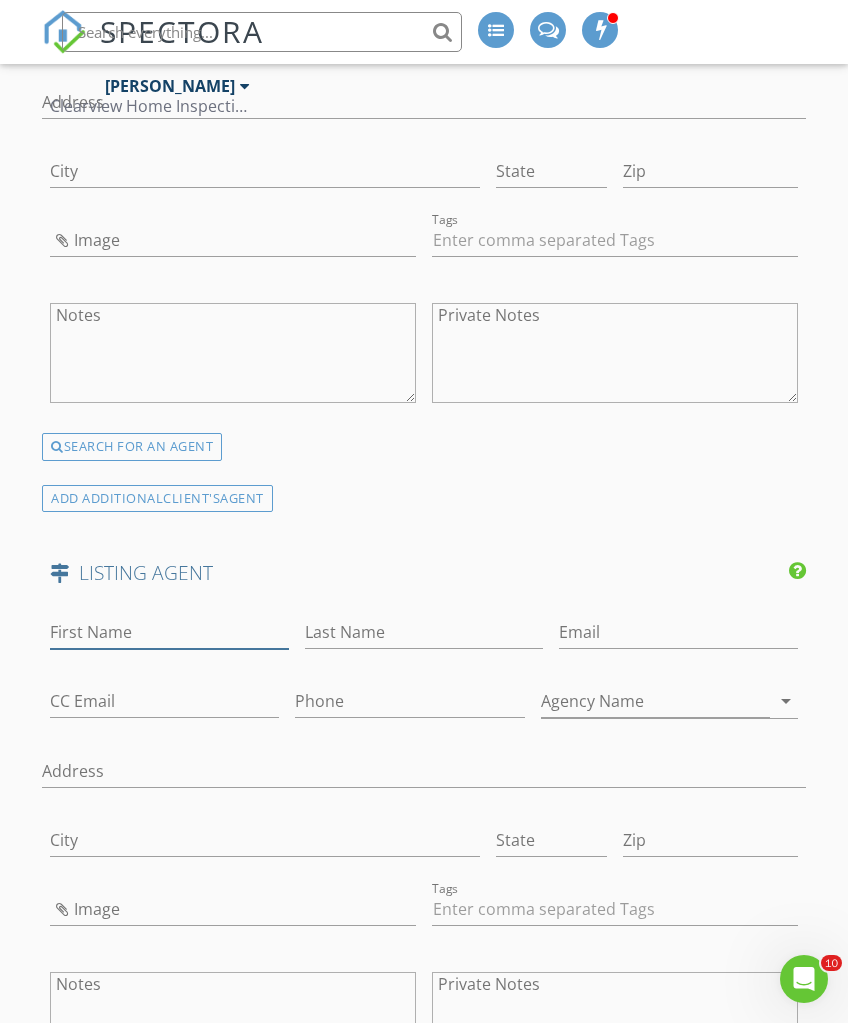 click on "First Name" at bounding box center [169, 632] 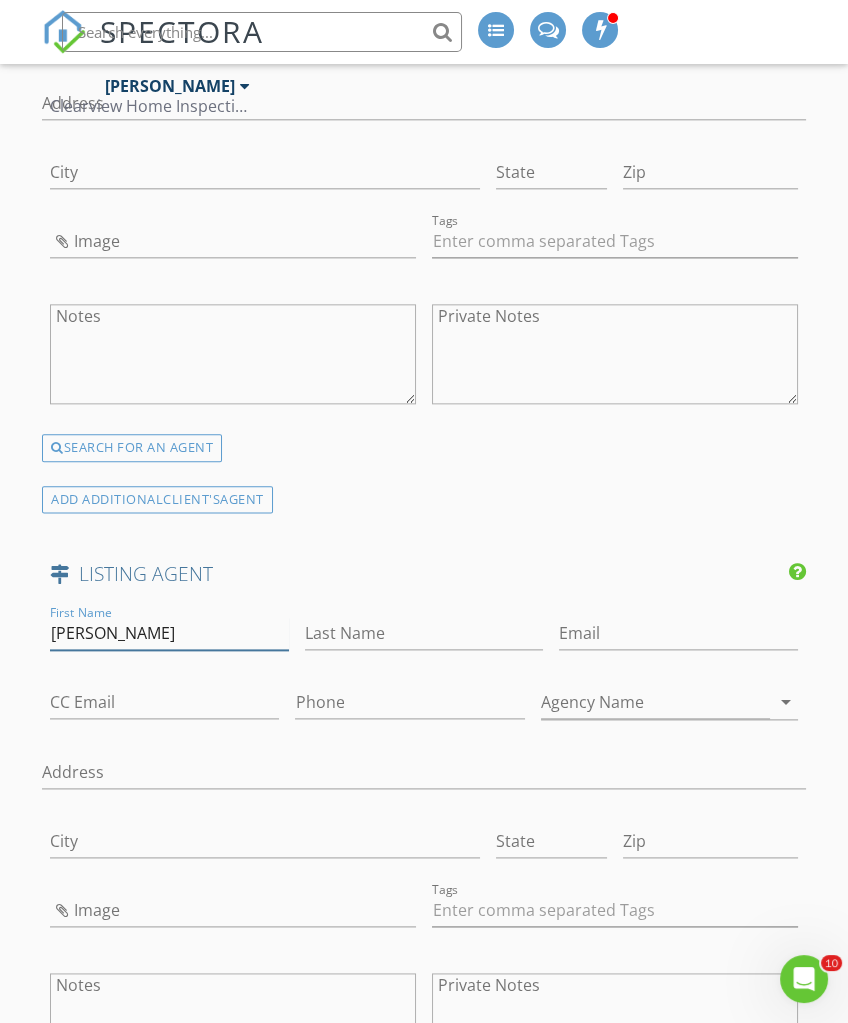 type on "Wendy" 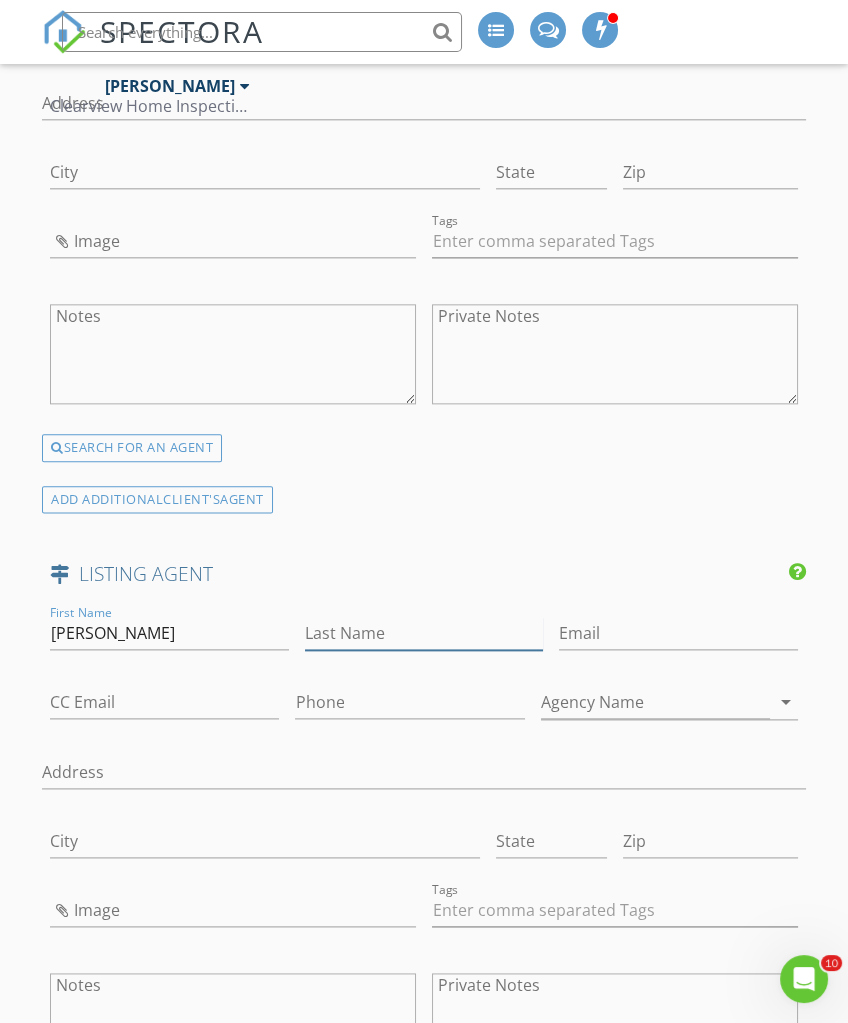 click on "Last Name" at bounding box center (424, 633) 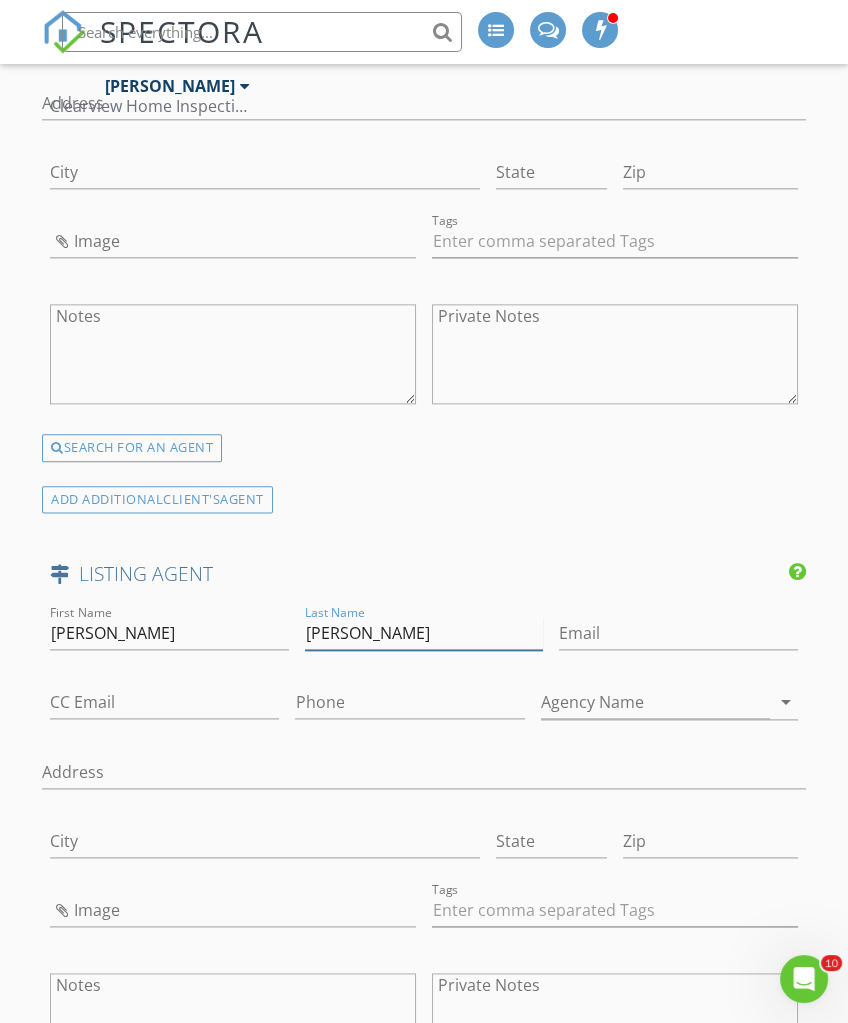 type on "Zavala" 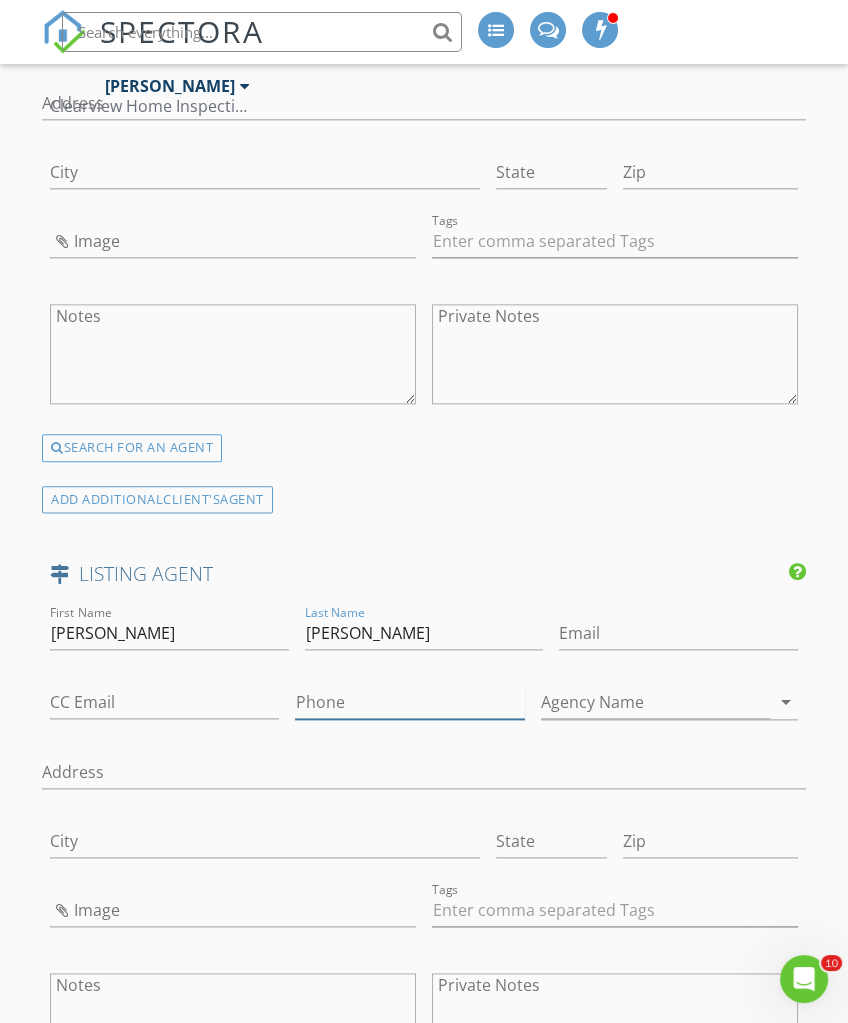 click on "Phone" at bounding box center [409, 702] 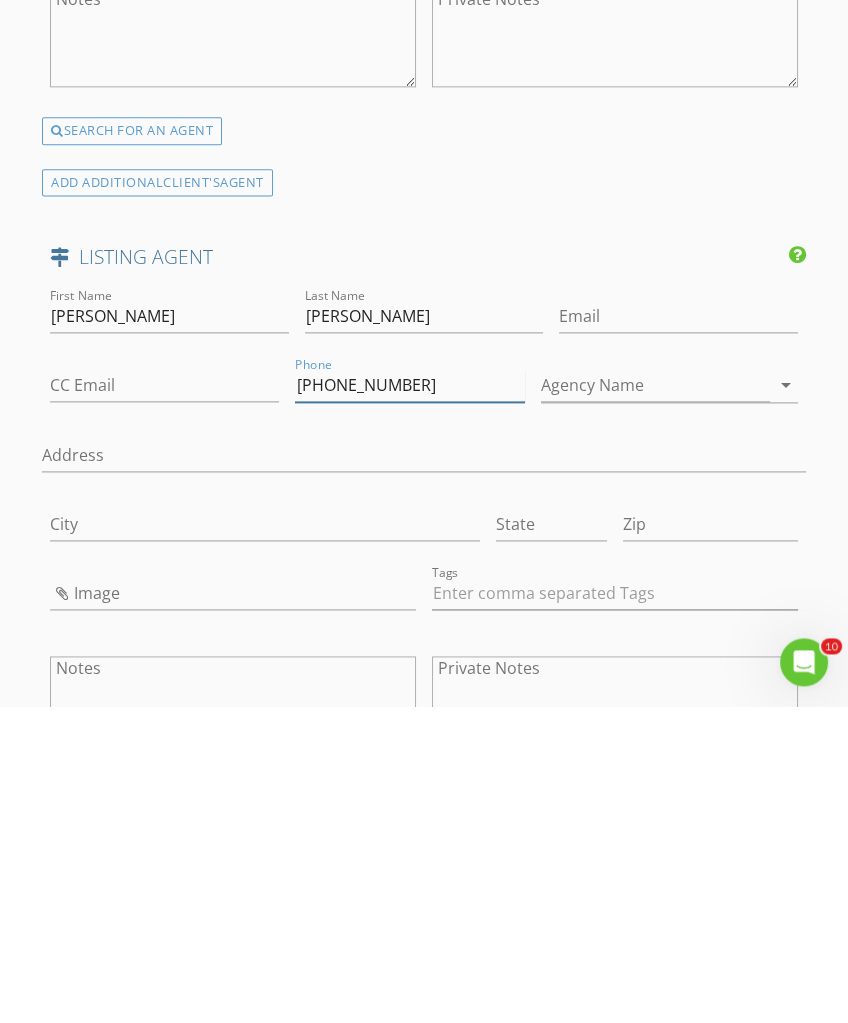type on "361-960-5586" 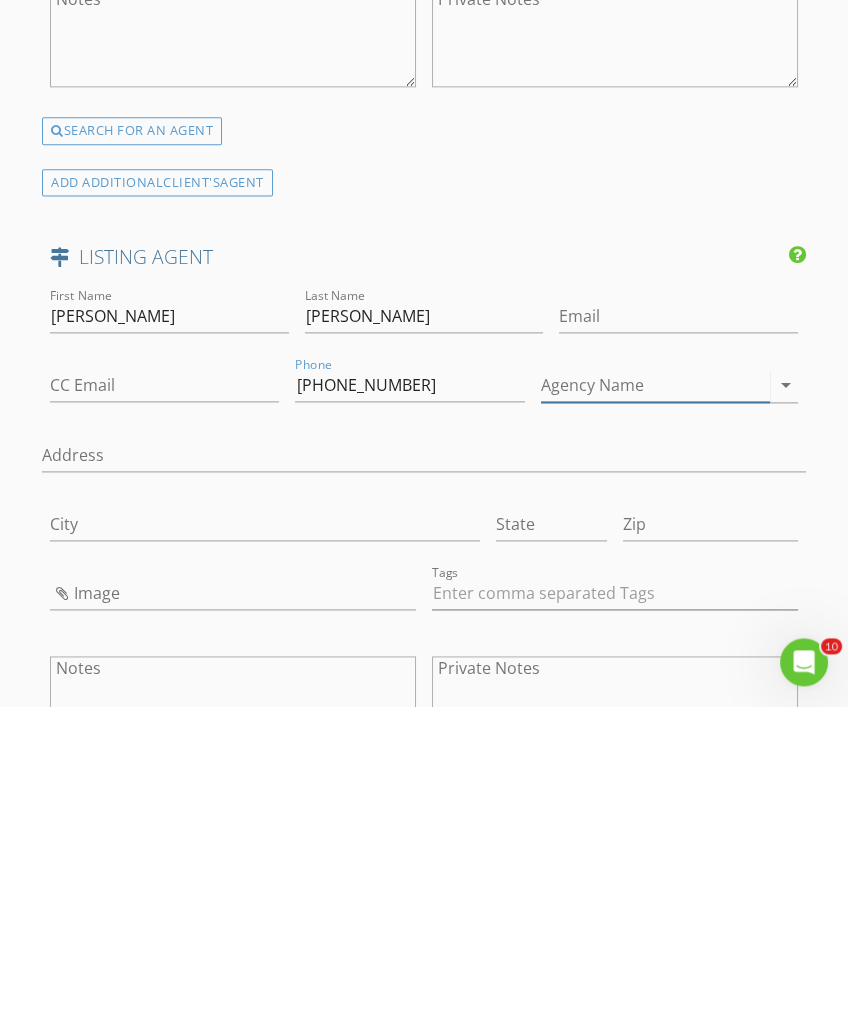 click on "Agency Name" at bounding box center [655, 702] 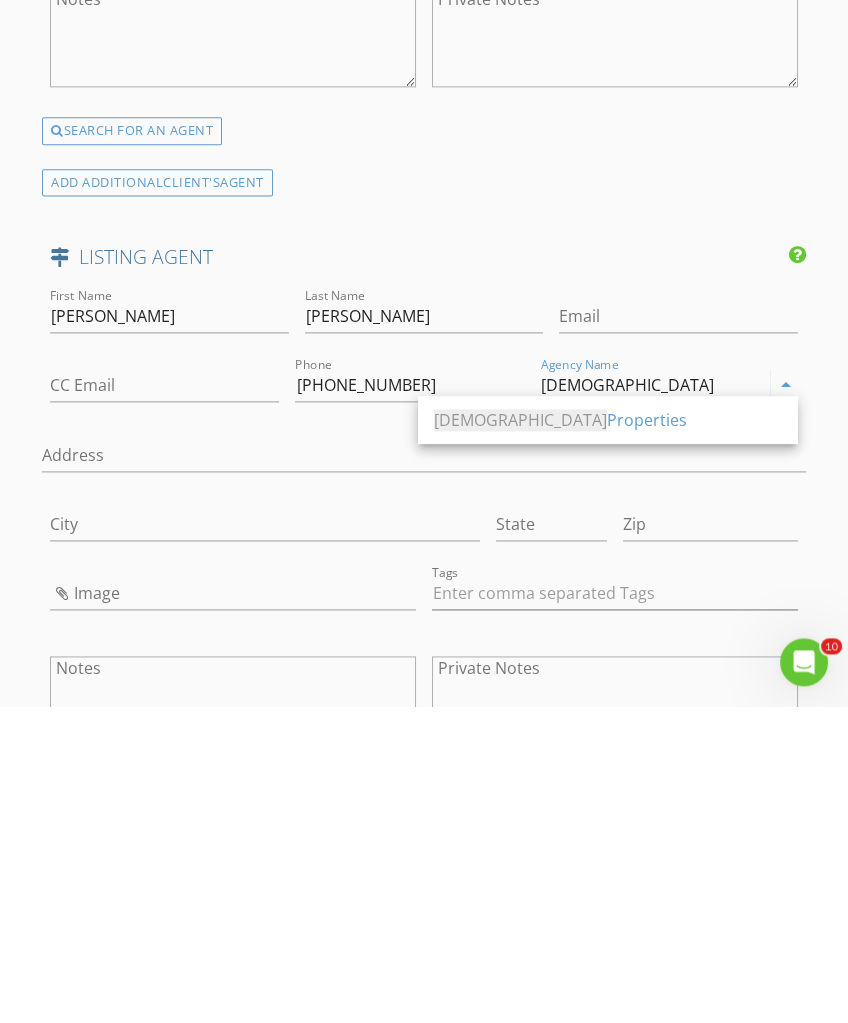 click on "Christi  Properties" at bounding box center (608, 737) 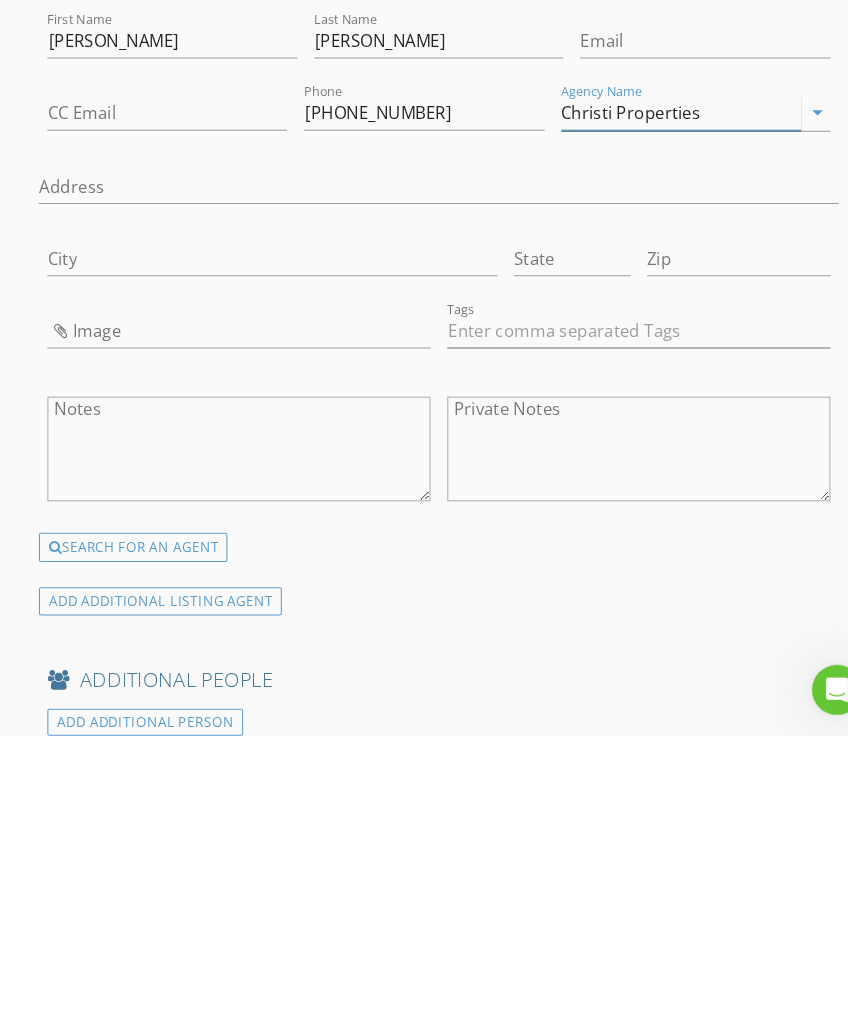 scroll, scrollTop: 3173, scrollLeft: 0, axis: vertical 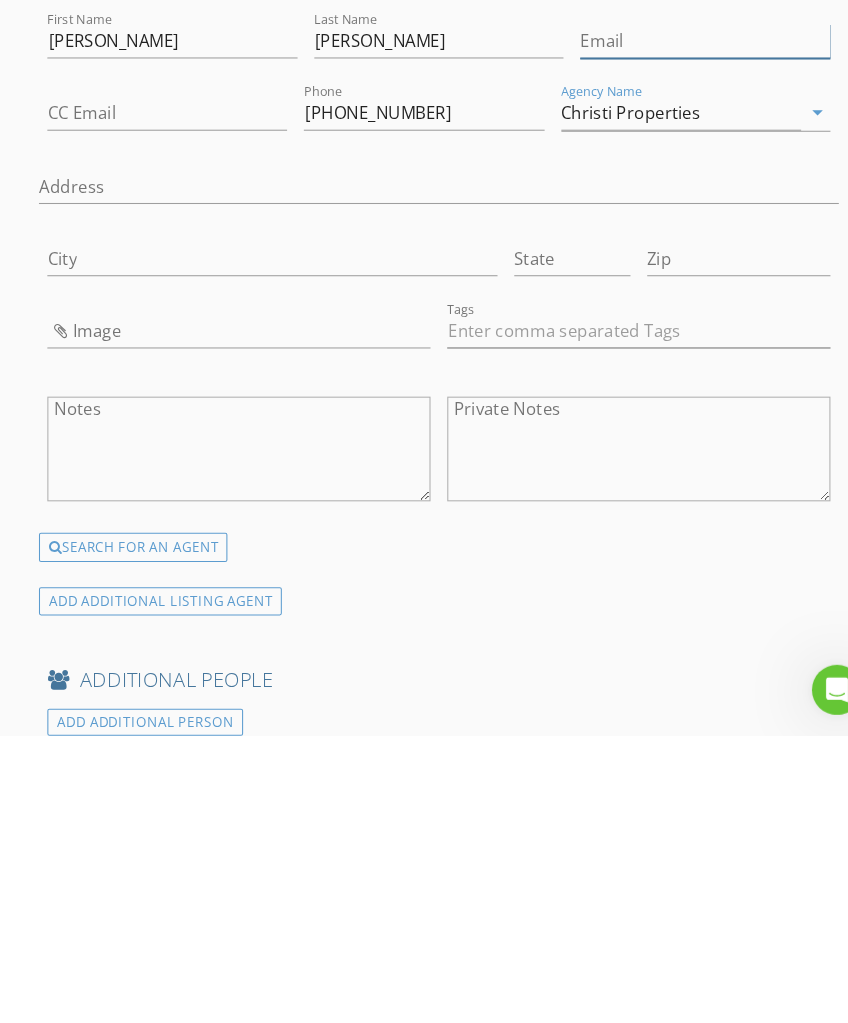 click on "Email" at bounding box center (678, 359) 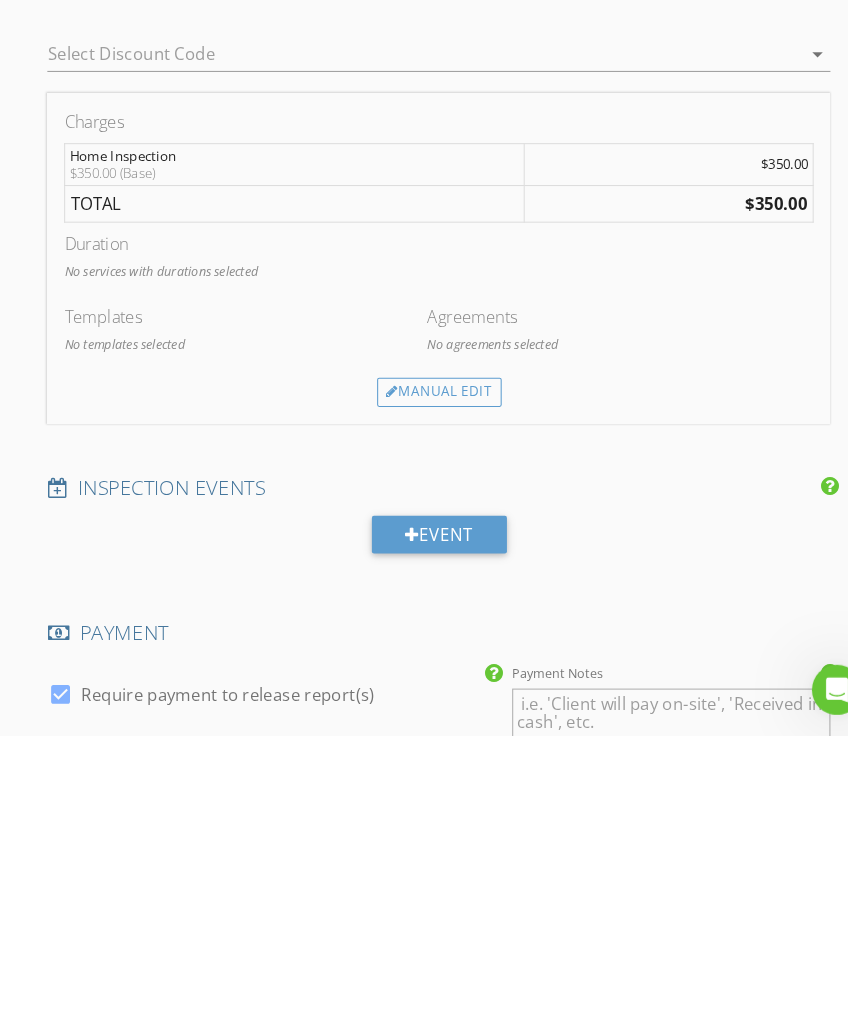 scroll, scrollTop: 1637, scrollLeft: 0, axis: vertical 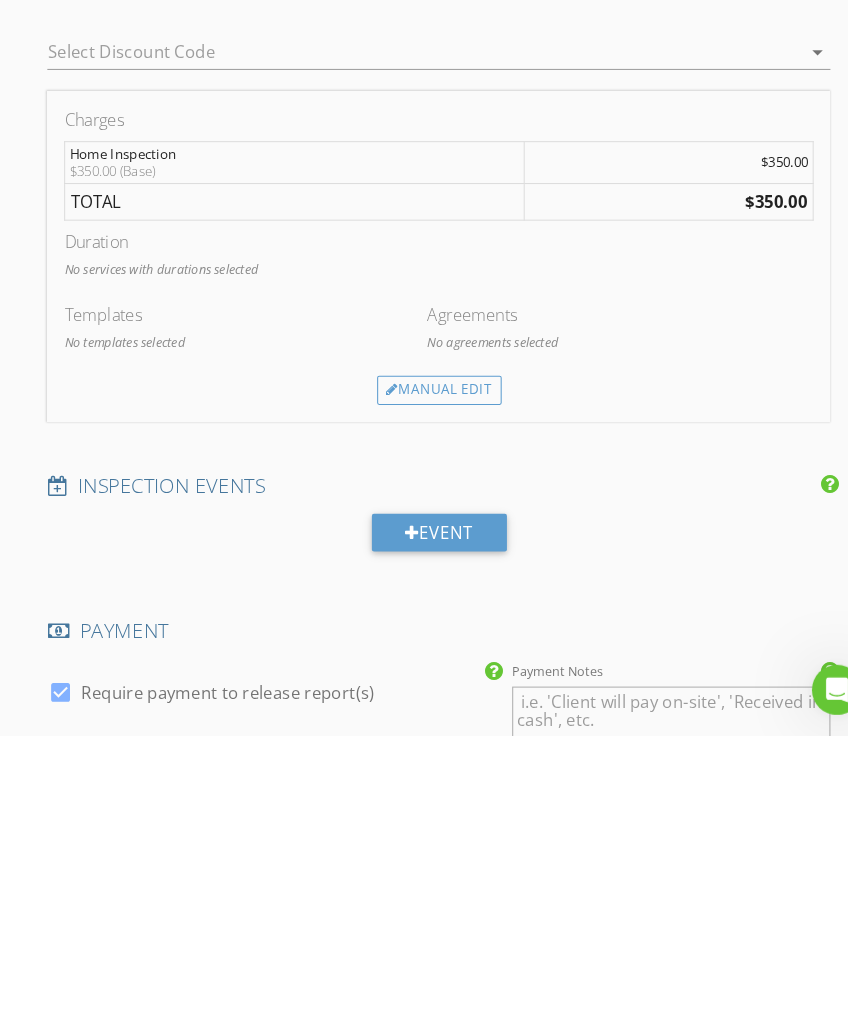 type on "Realestatewendy@yahoo.com" 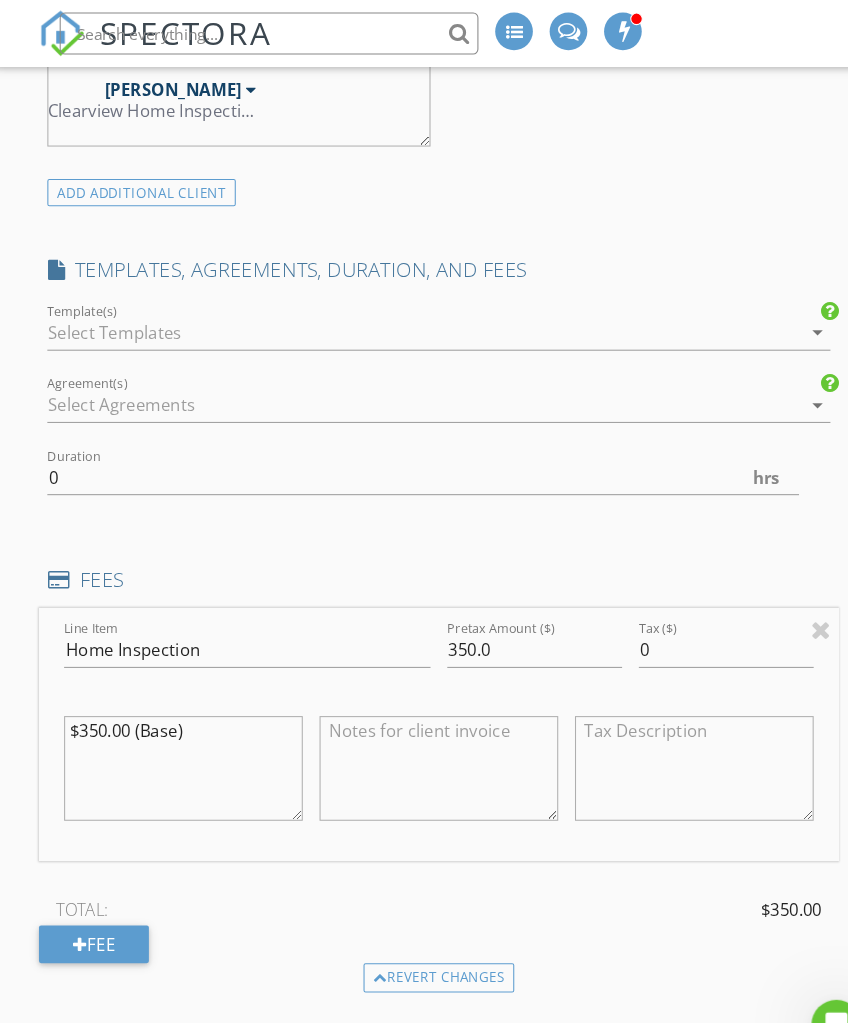 scroll, scrollTop: 1616, scrollLeft: 0, axis: vertical 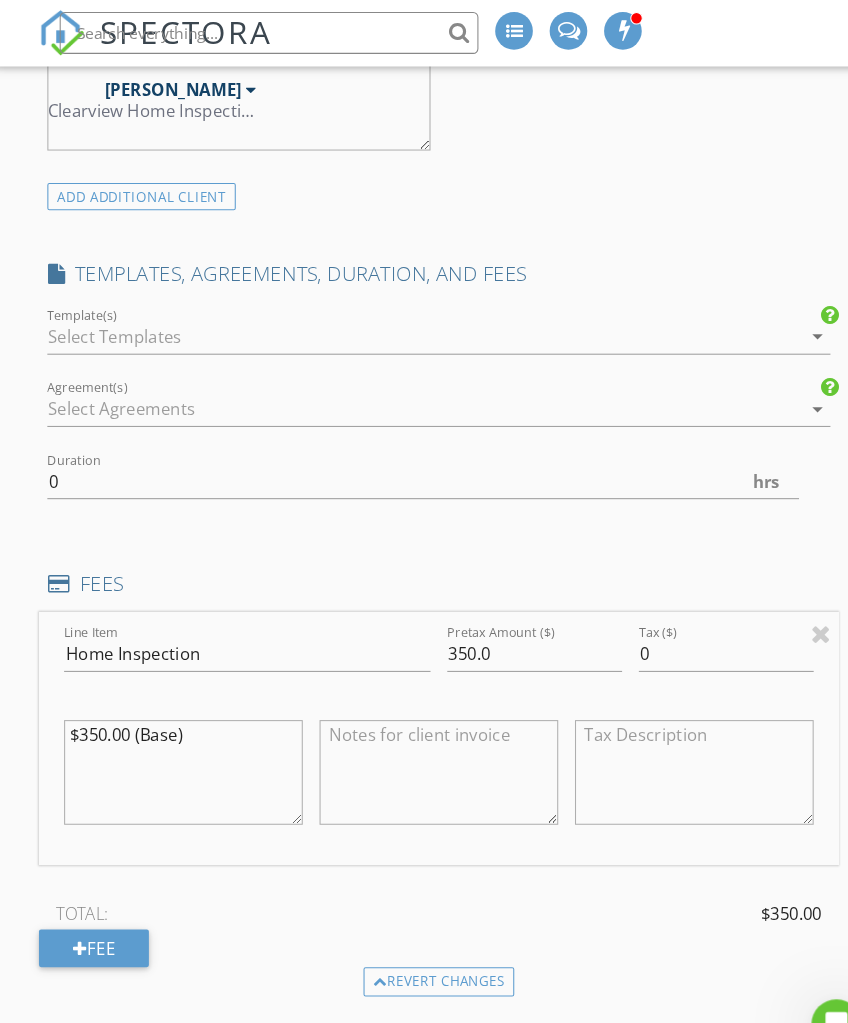click at bounding box center [409, 322] 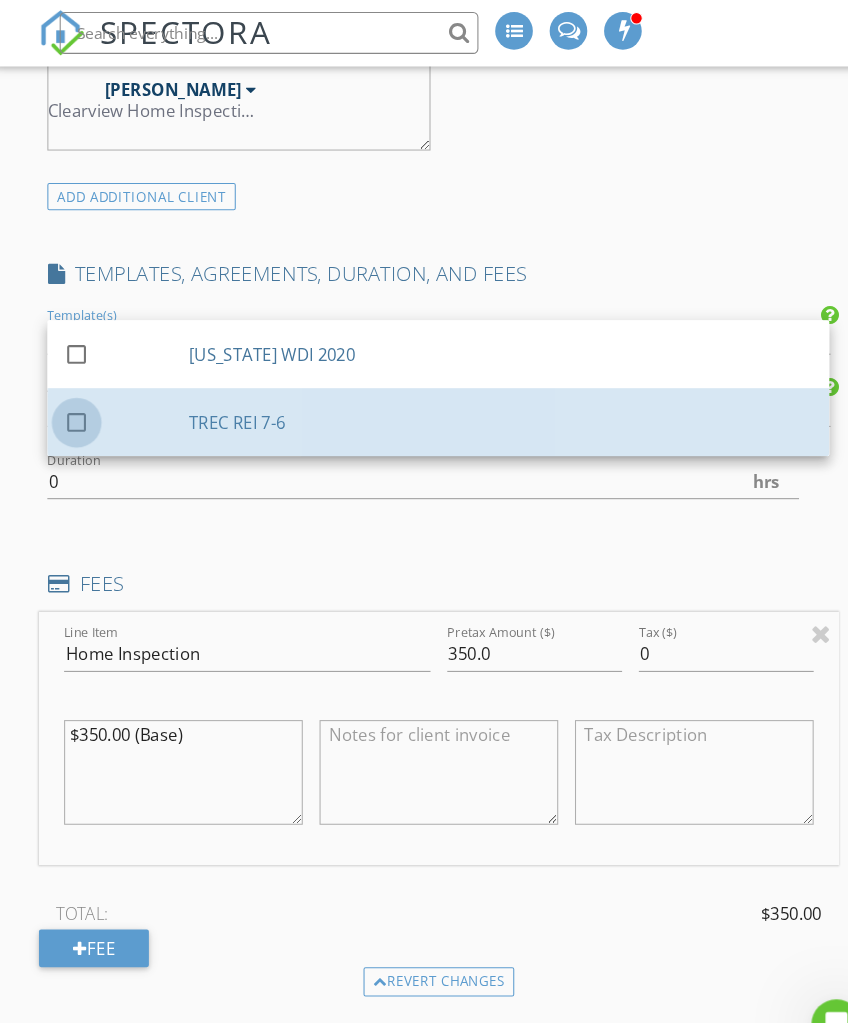 click at bounding box center (78, 404) 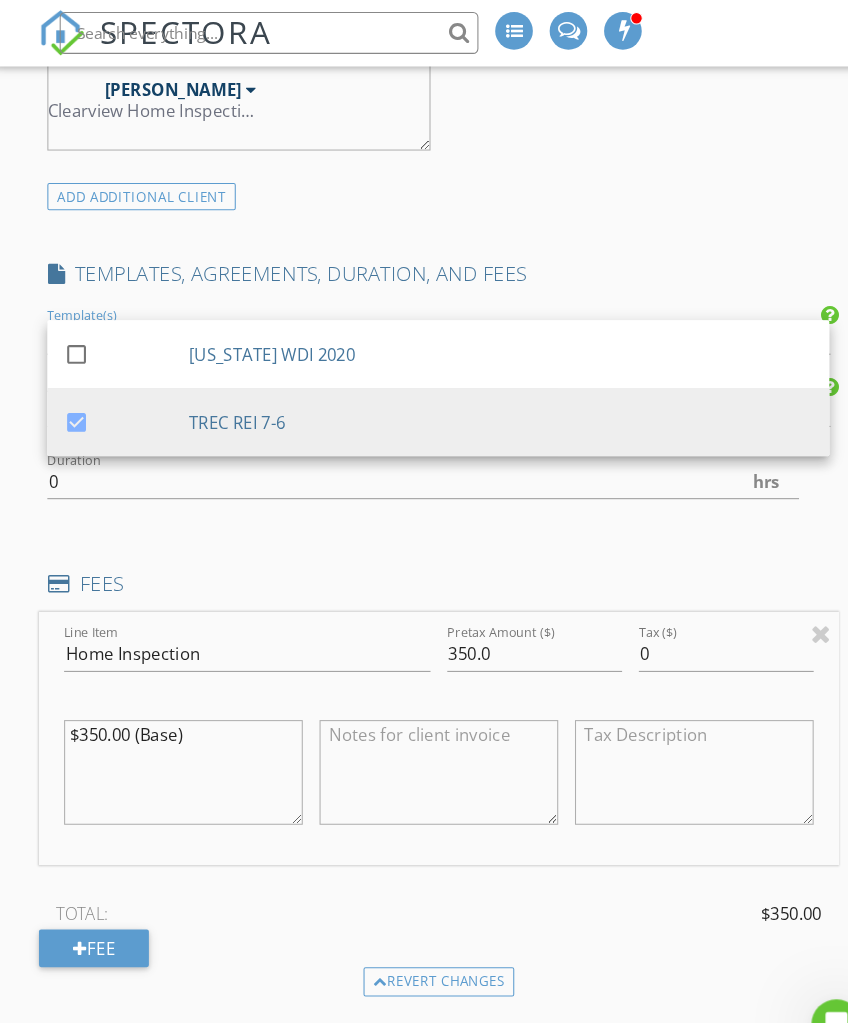 click on "INSPECTOR(S)
check_box   Keith Baker   PRIMARY   Keith Baker arrow_drop_down   check_box Keith Baker specifically requested
Date/Time
07/11/2025 10:00 AM
Location
Address Search       Address 3030 Waldron Rd   Unit   City Corpus Christi   State TX   Zip 78418   County Nueces     Square Feet 1526   Year Built 2009   Foundation Slab arrow_drop_down     Keith Baker     9.2 miles     (13 minutes)
client
check_box Enable Client CC email for this inspection   Client Search     check_box_outline_blank Client is a Company/Organization     First Name James   Last Name Phipps   Email Joraphipps@me.com This email is invalid   CC Email   Phone 512-733-3144   Address   City   State   Zip     Tags         Notes   Private Notes
ADD ADDITIONAL client
SERVICES
check_box_outline_blank" at bounding box center (423, 1072) 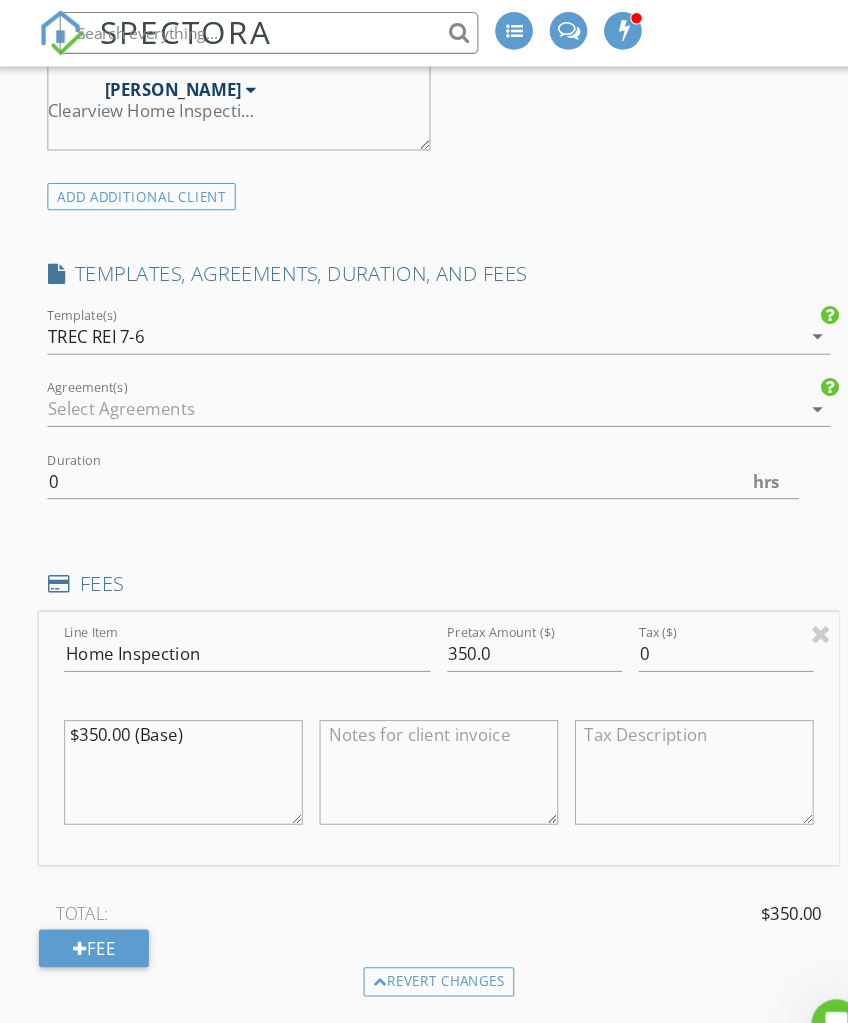 click on "arrow_drop_down" at bounding box center (786, 391) 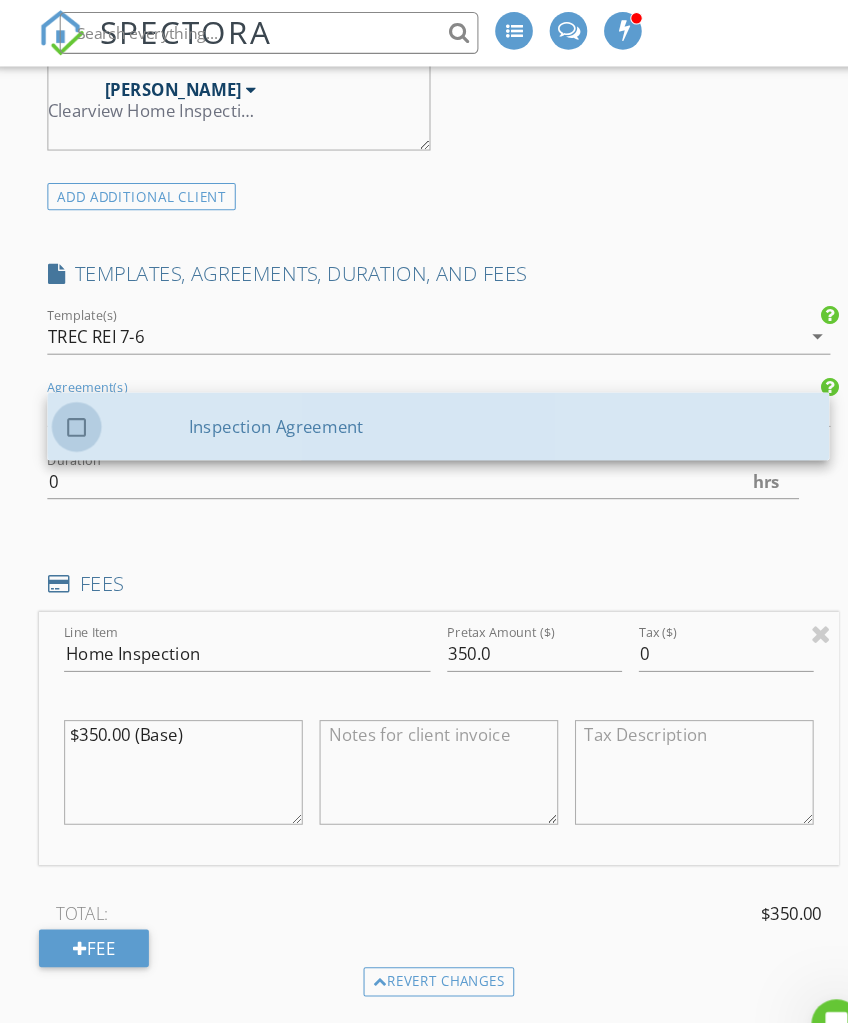 click at bounding box center [78, 408] 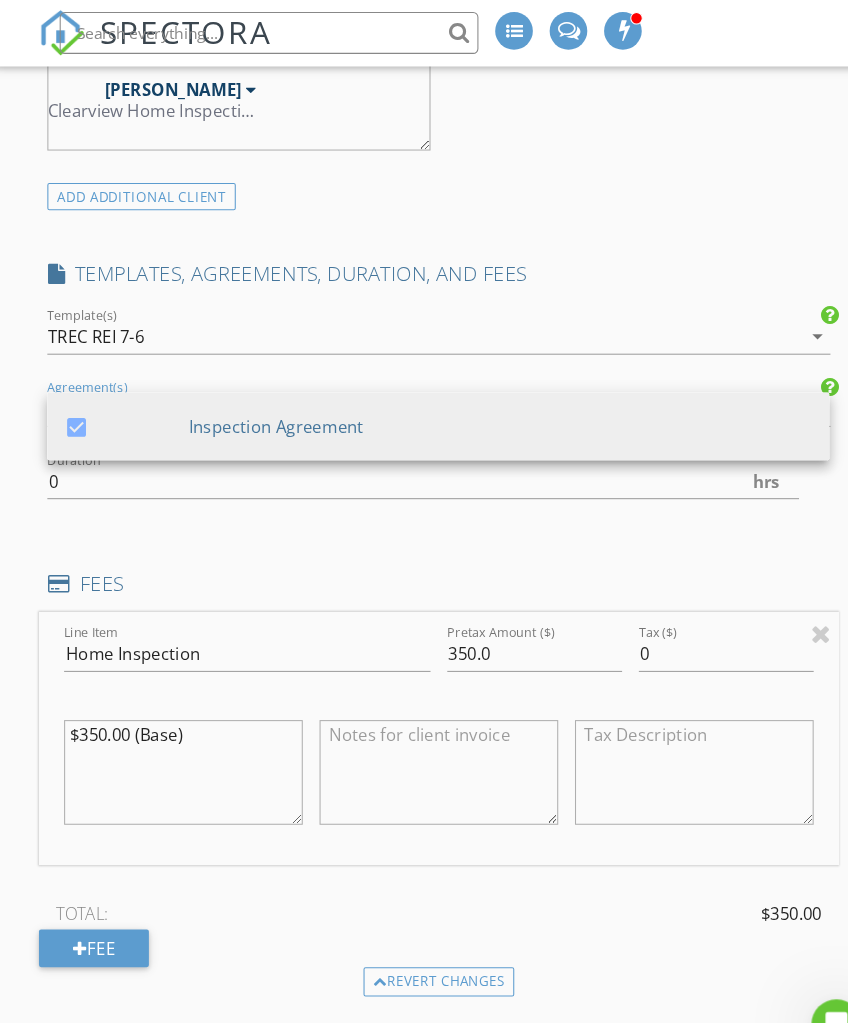 click on "INSPECTOR(S)
check_box   Keith Baker   PRIMARY   Keith Baker arrow_drop_down   check_box Keith Baker specifically requested
Date/Time
07/11/2025 10:00 AM
Location
Address Search       Address 3030 Waldron Rd   Unit   City Corpus Christi   State TX   Zip 78418   County Nueces     Square Feet 1526   Year Built 2009   Foundation Slab arrow_drop_down     Keith Baker     9.2 miles     (13 minutes)
client
check_box Enable Client CC email for this inspection   Client Search     check_box_outline_blank Client is a Company/Organization     First Name James   Last Name Phipps   Email Joraphipps@me.com This email is invalid   CC Email   Phone 512-733-3144   Address   City   State   Zip     Tags         Notes   Private Notes
ADD ADDITIONAL client
SERVICES
check_box_outline_blank" at bounding box center (423, 1072) 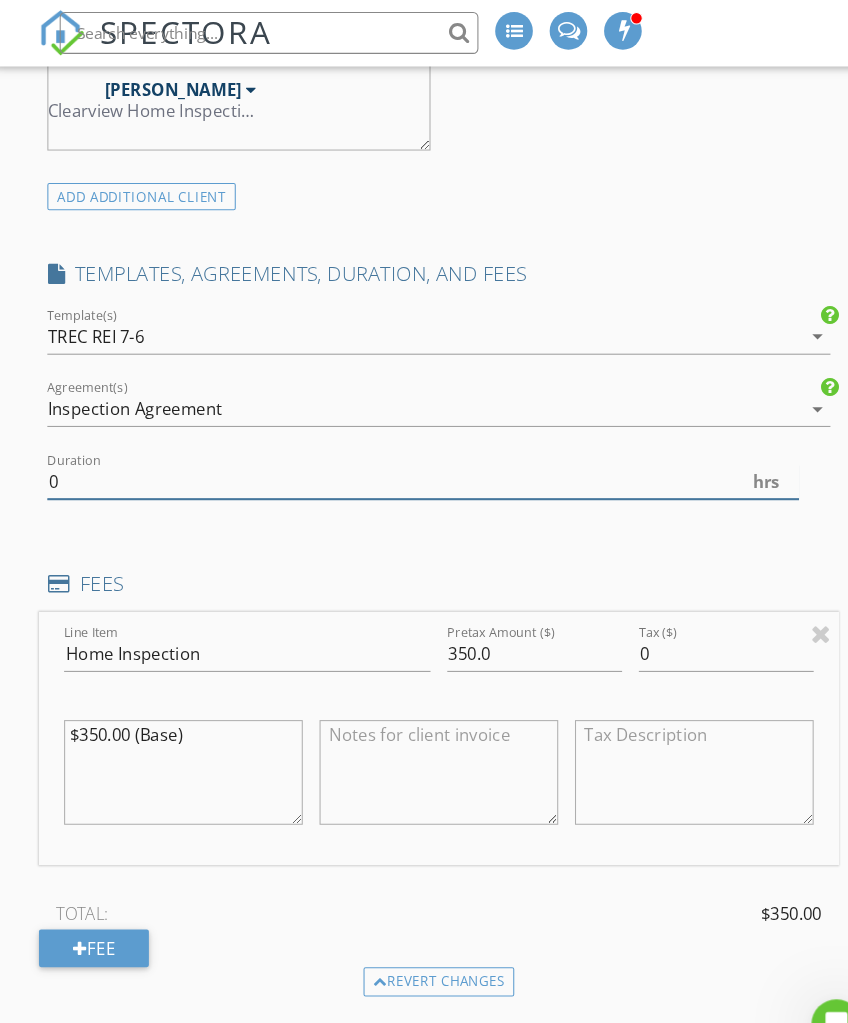 click on "0" at bounding box center (408, 460) 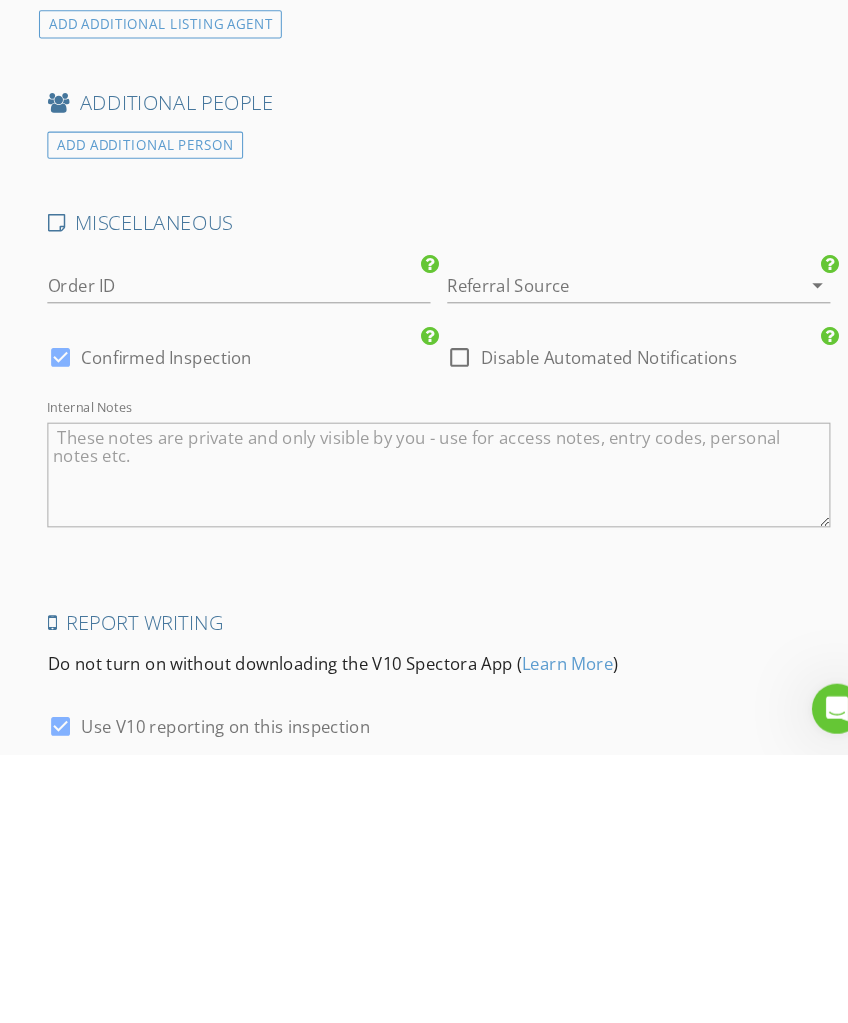 scroll, scrollTop: 4232, scrollLeft: 0, axis: vertical 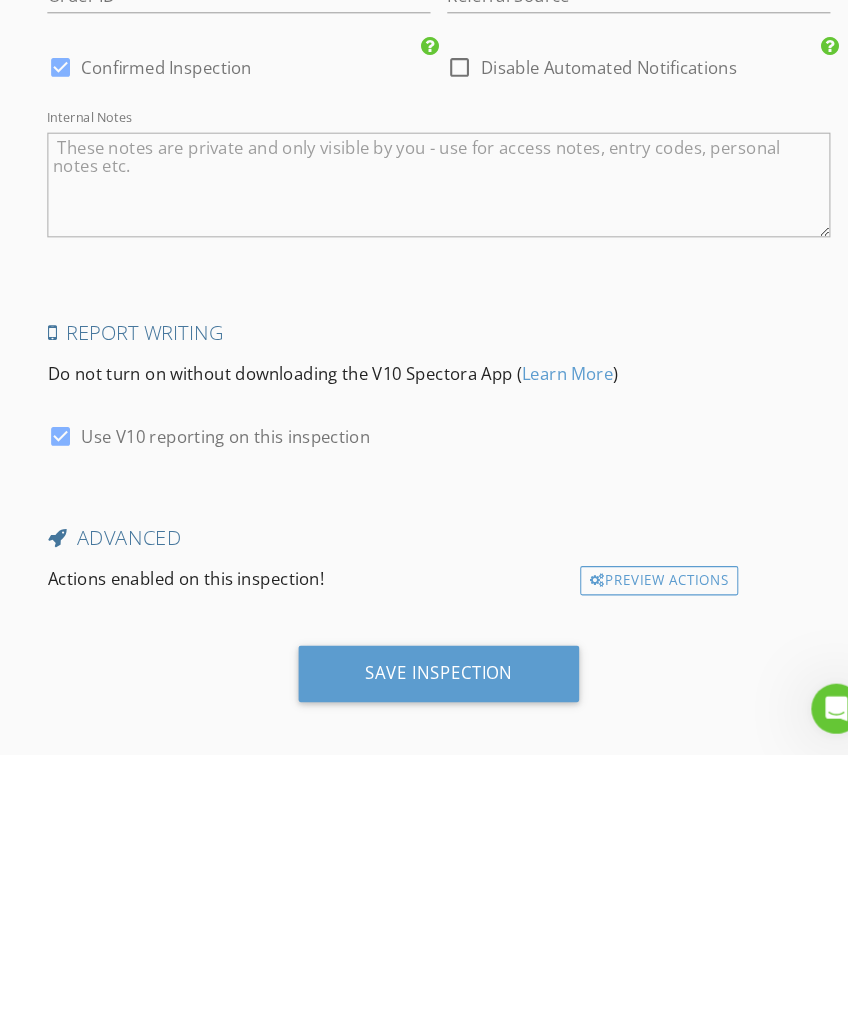 type on "2" 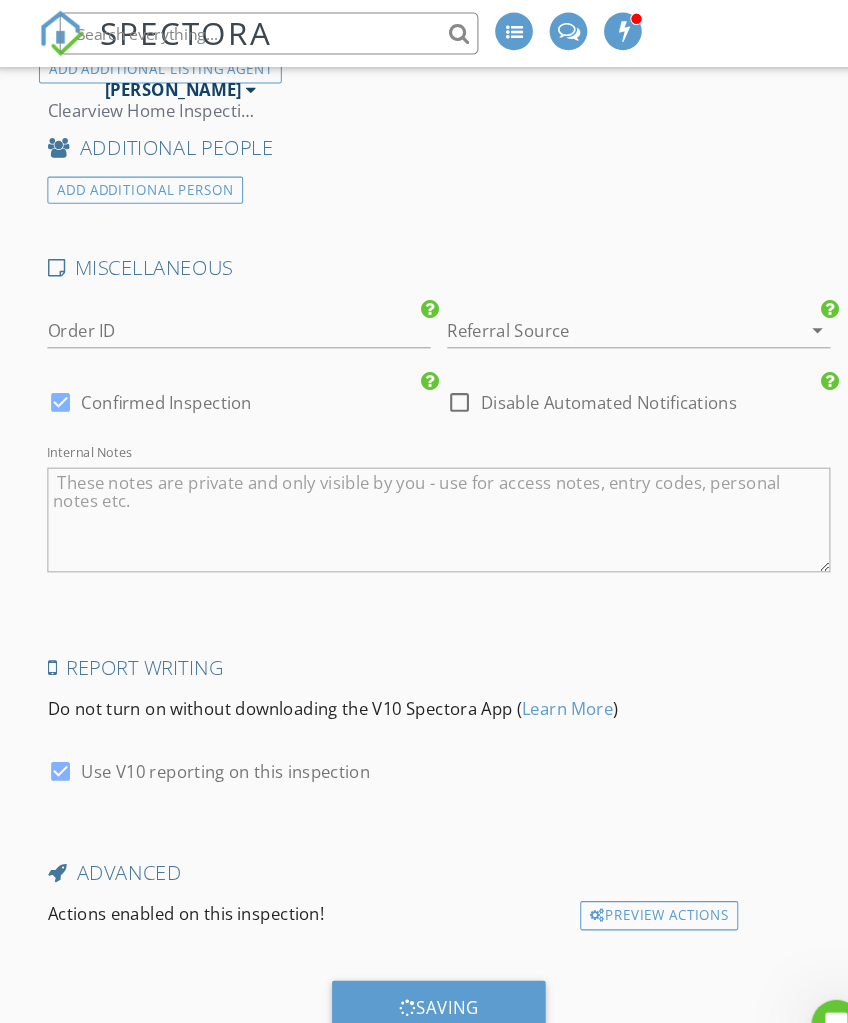 scroll, scrollTop: 4232, scrollLeft: 0, axis: vertical 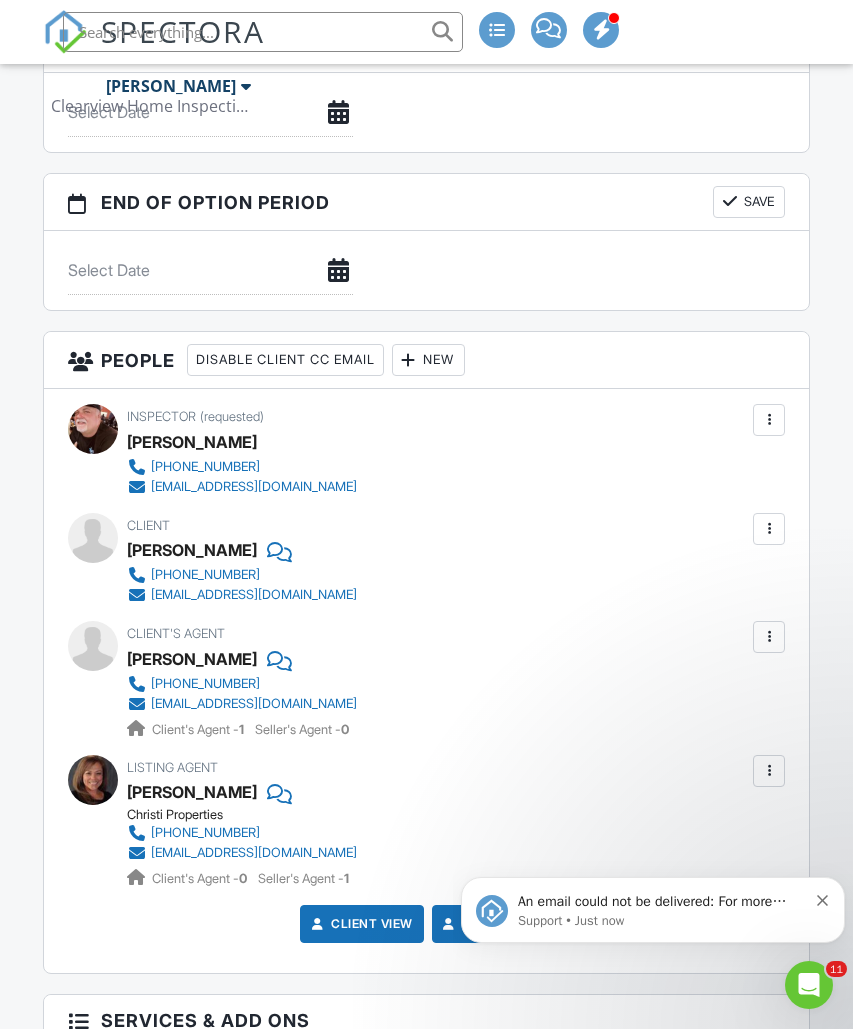 click on "An email could not be delivered:  For more information, view Why emails don't get delivered (Support Article)" at bounding box center (662, 902) 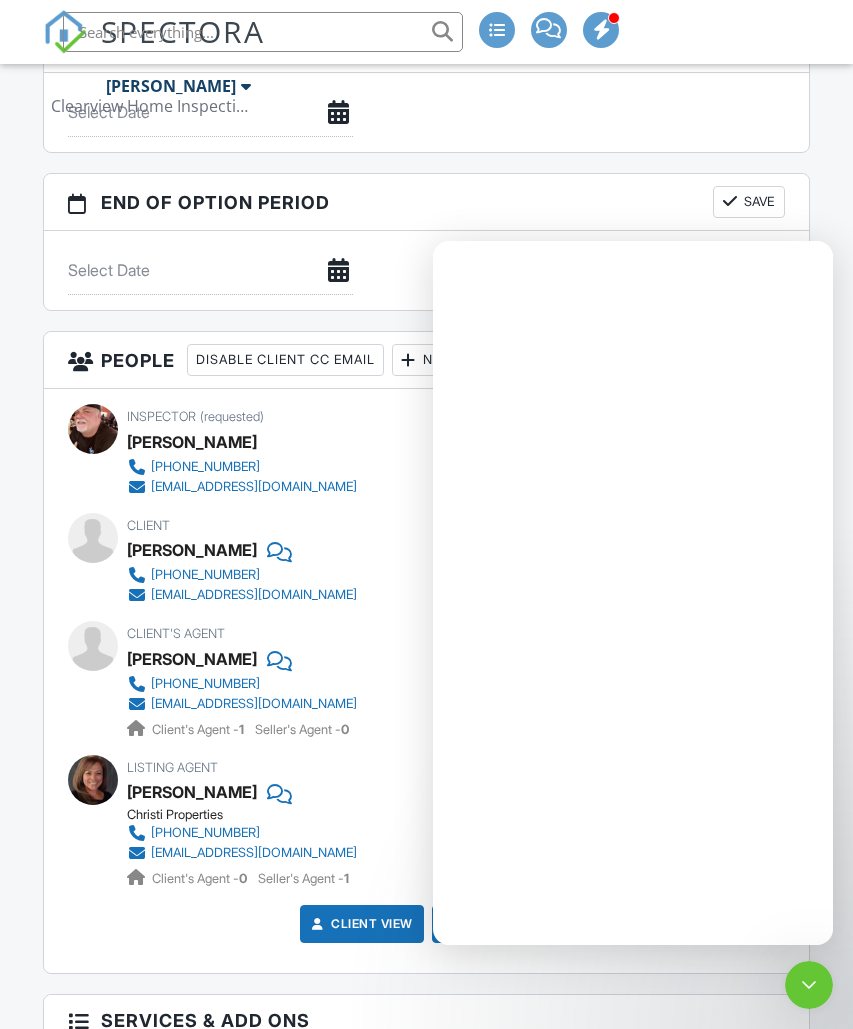 scroll, scrollTop: 0, scrollLeft: 0, axis: both 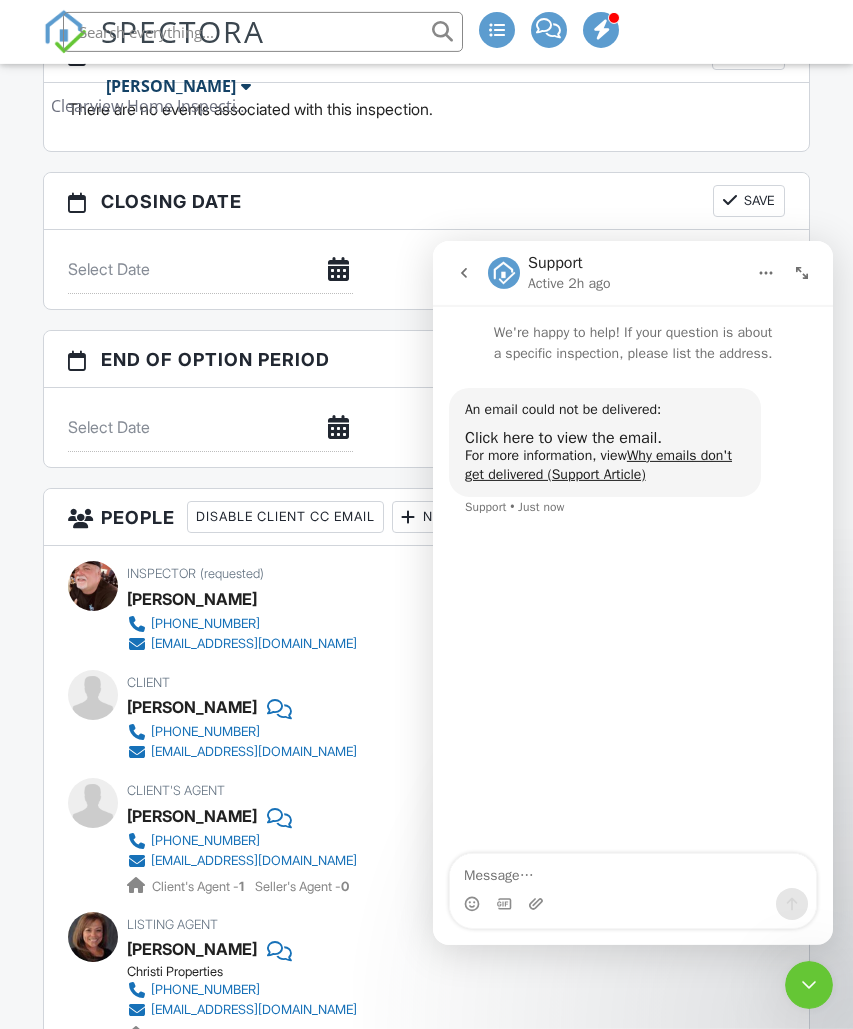 click on "Click here to view the email." at bounding box center (563, 437) 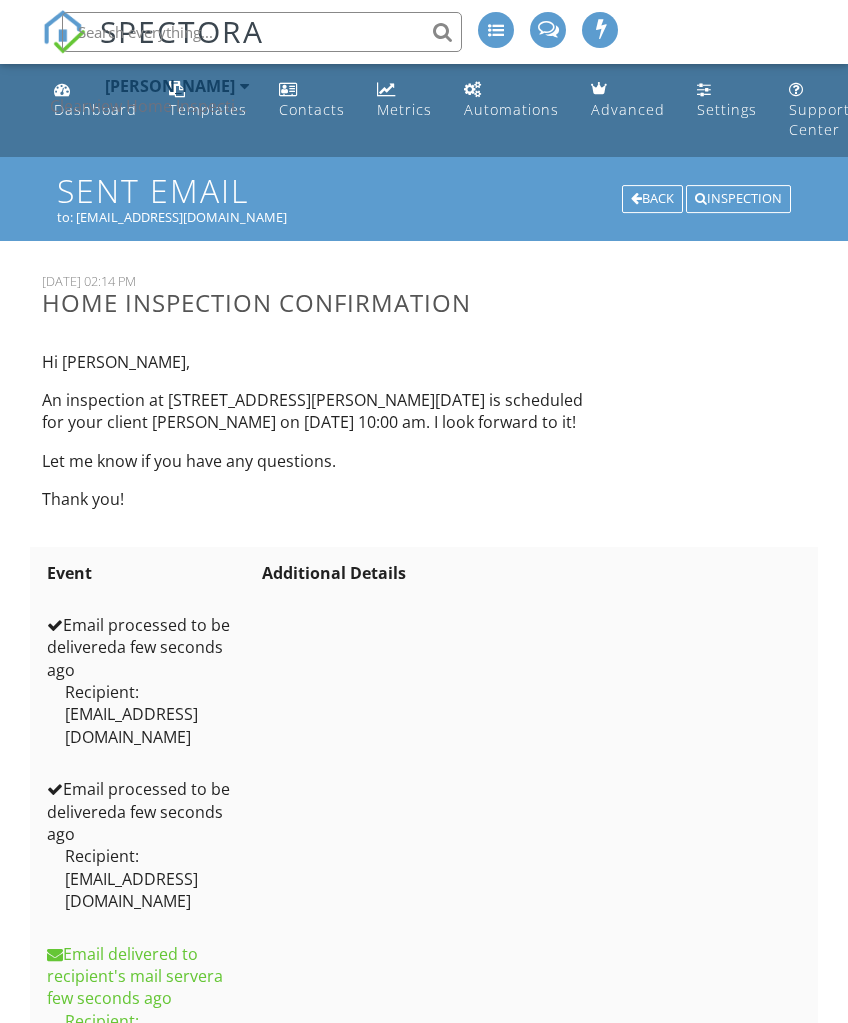 scroll, scrollTop: 5, scrollLeft: 0, axis: vertical 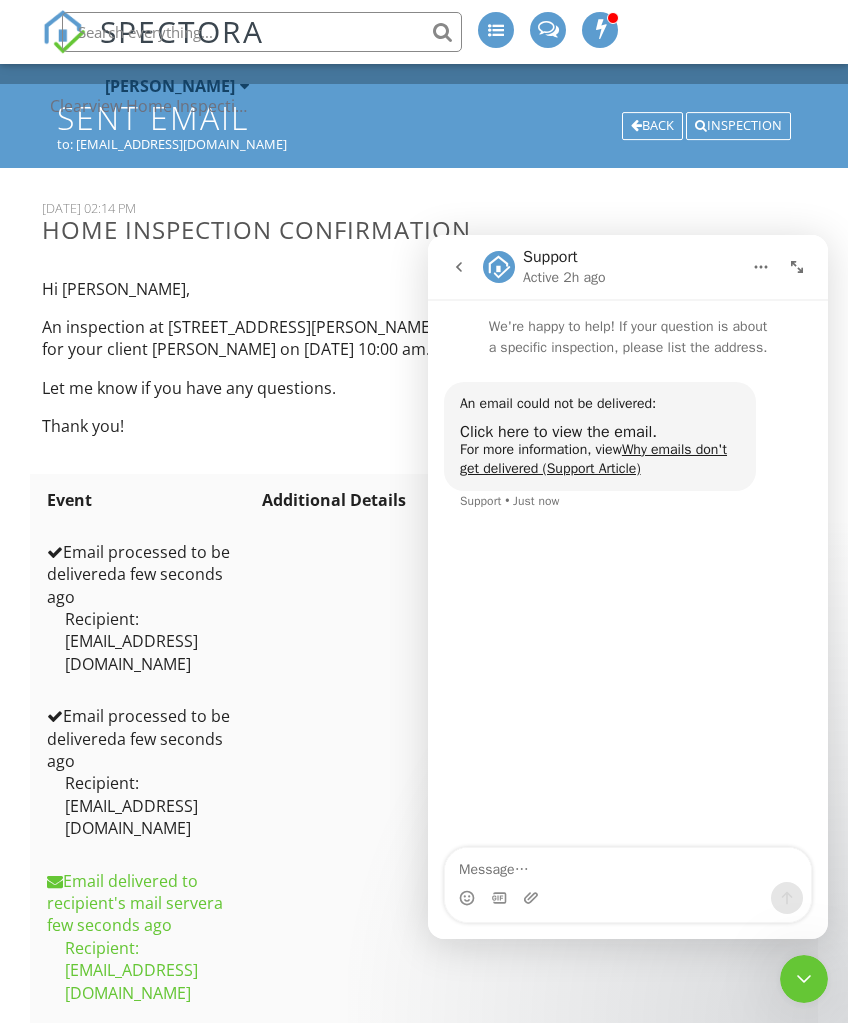 click at bounding box center (531, 772) 